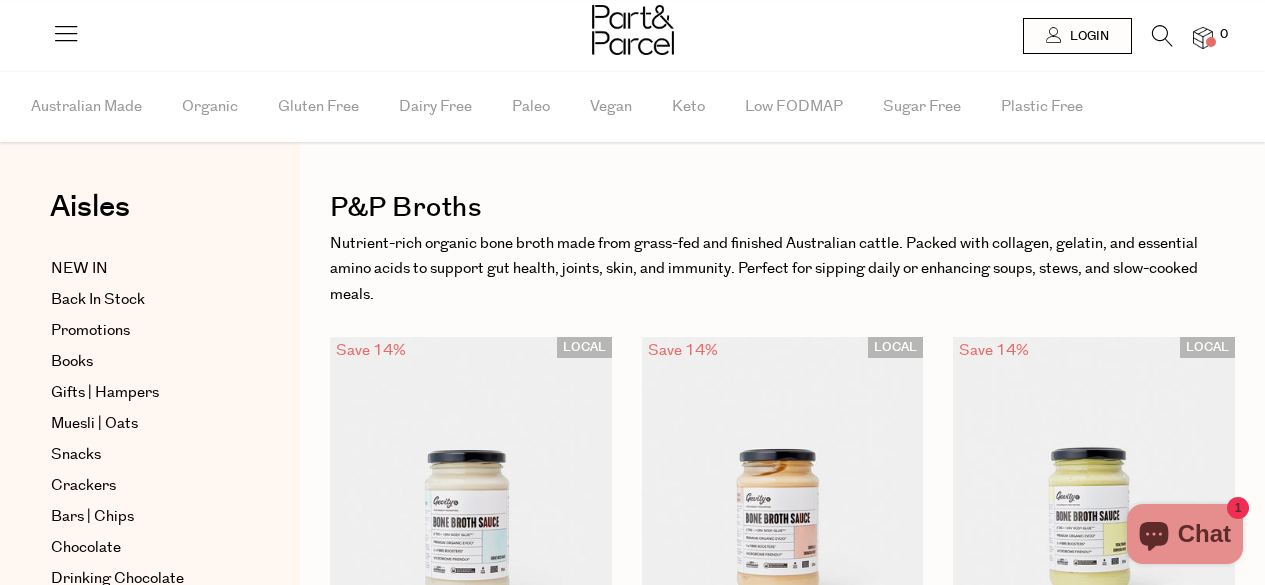 scroll, scrollTop: 0, scrollLeft: 0, axis: both 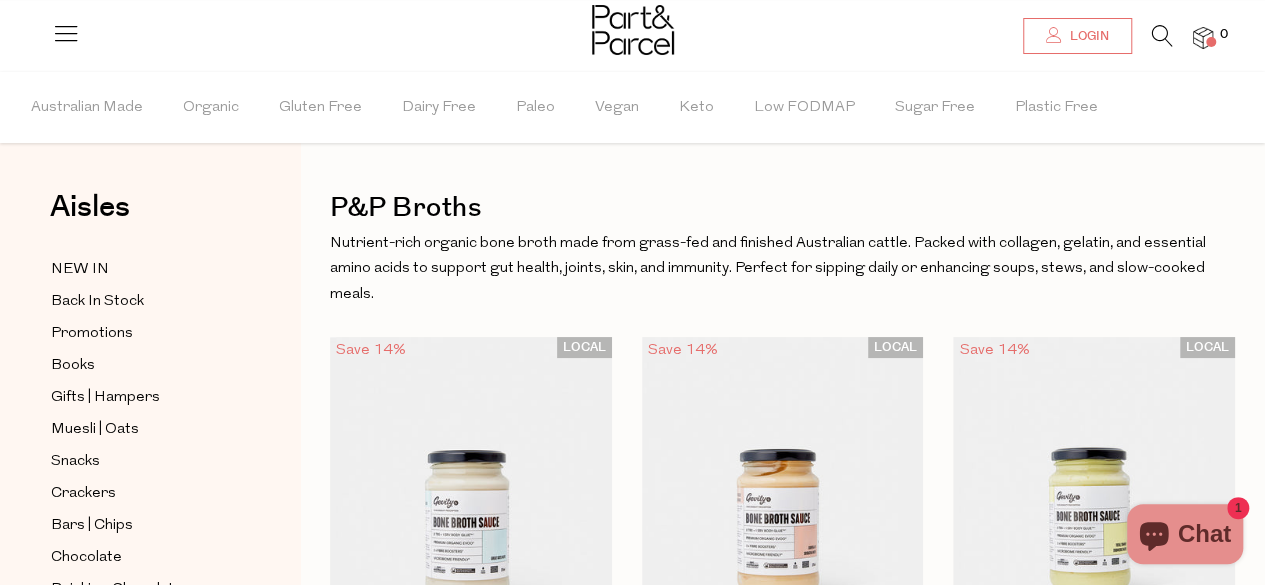 click on "Login" at bounding box center (1087, 36) 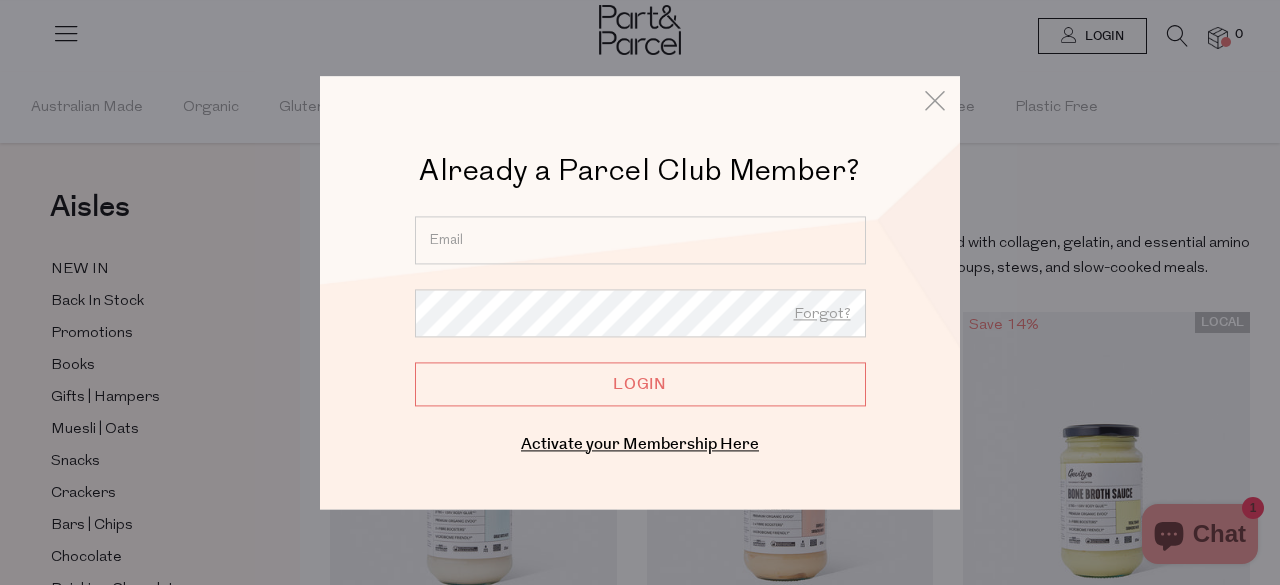 click at bounding box center [640, 240] 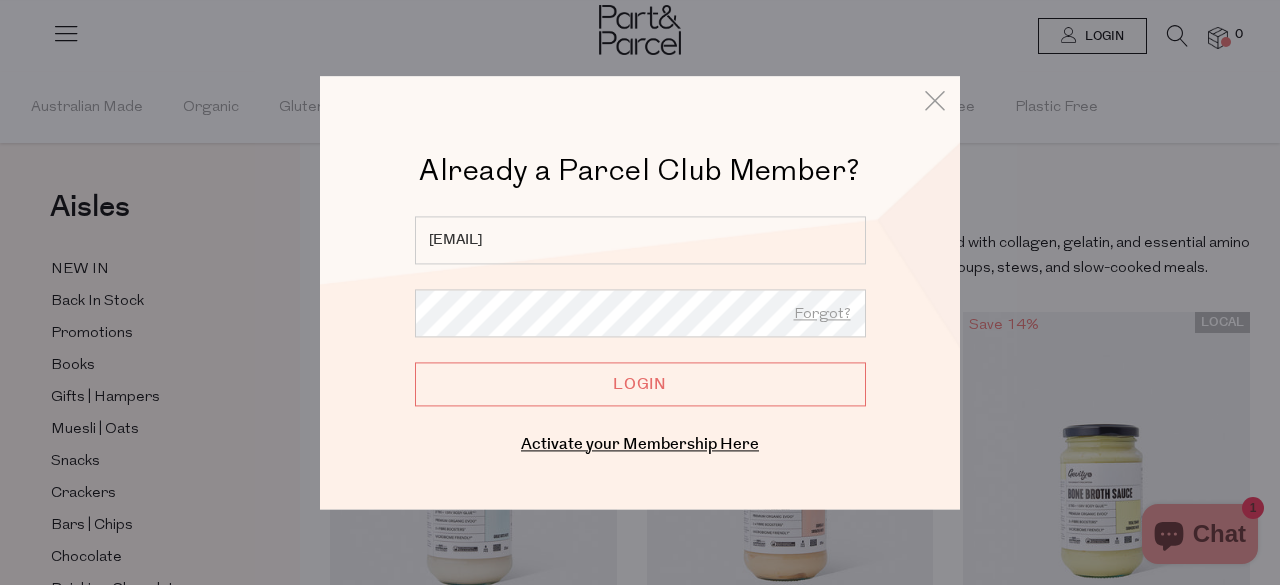 type on "krmotkowicz@yahoo.com" 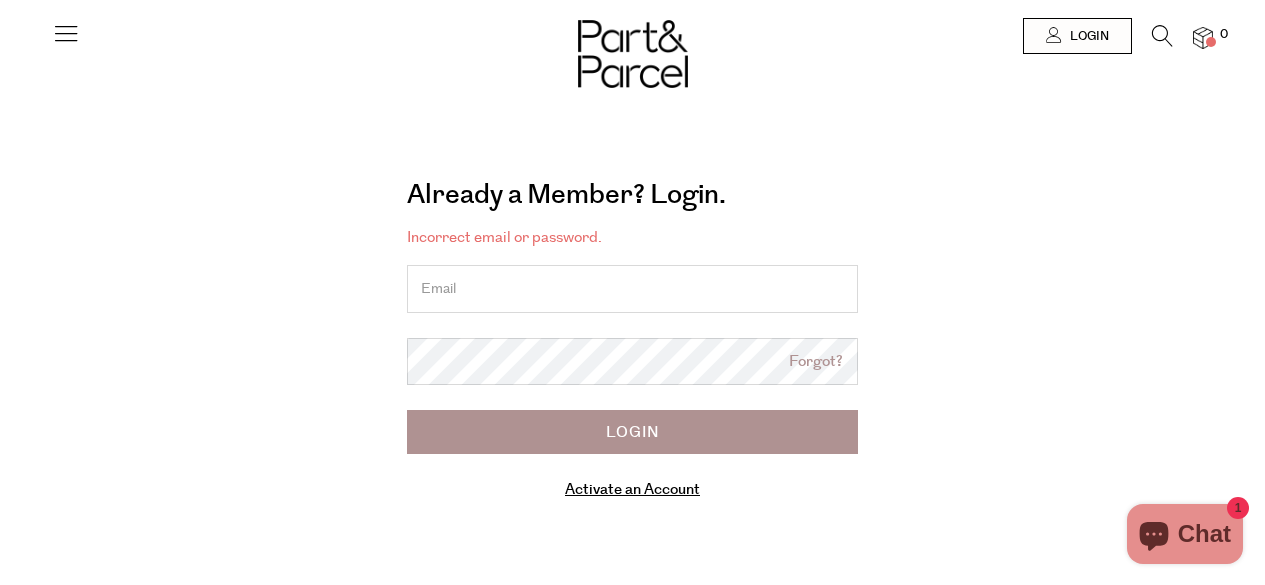 scroll, scrollTop: 0, scrollLeft: 0, axis: both 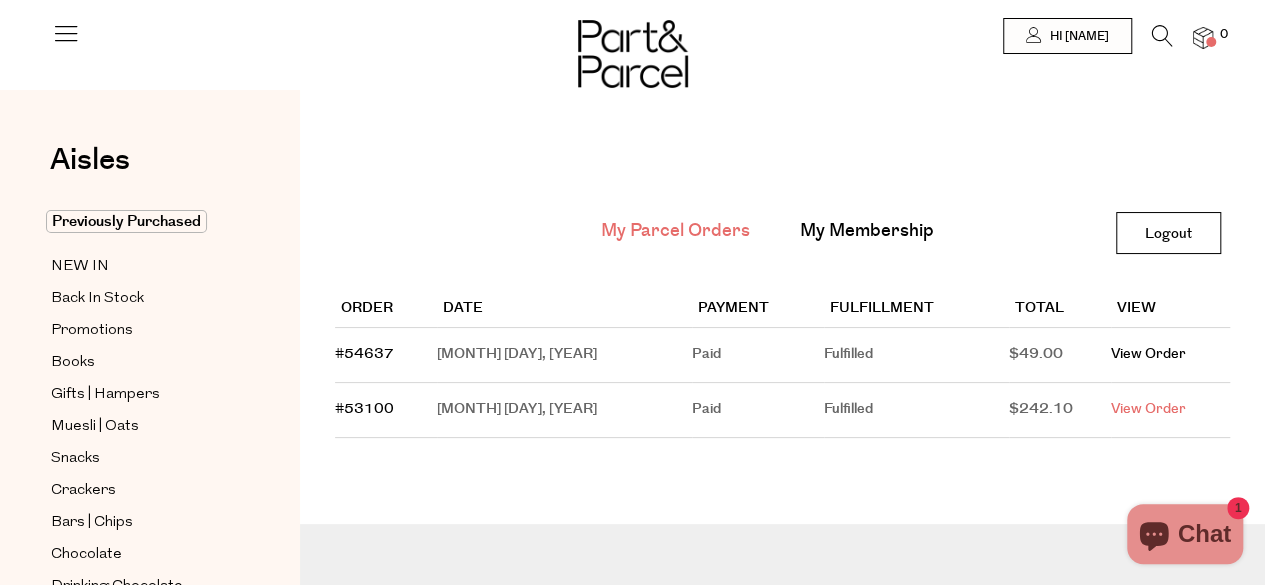 click on "View Order" at bounding box center (1148, 409) 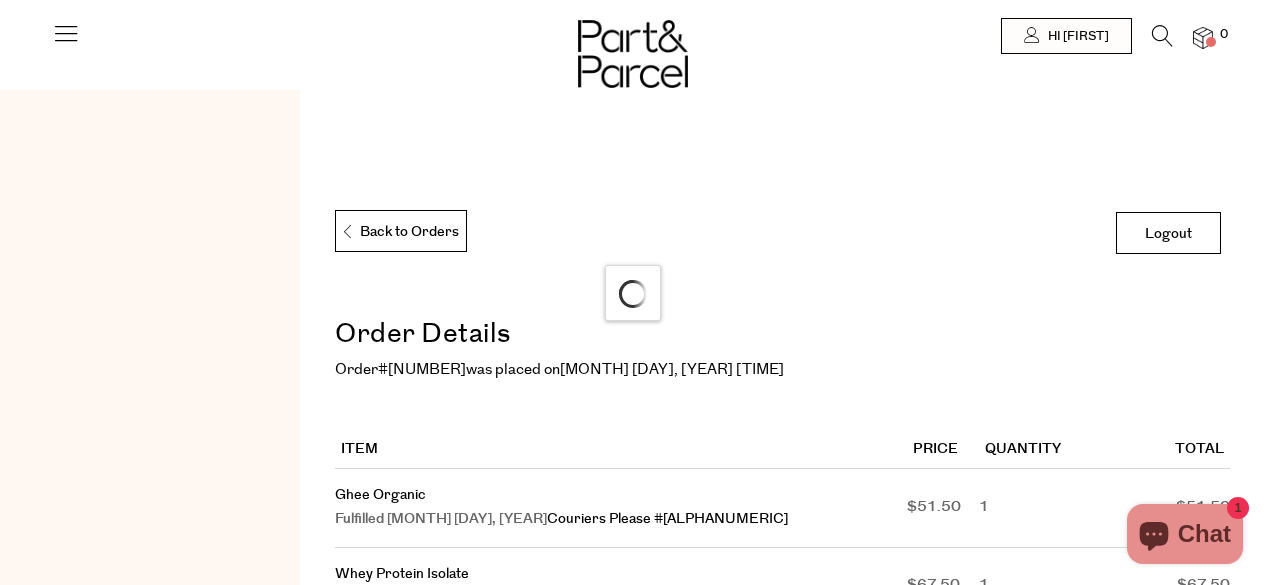 scroll, scrollTop: 0, scrollLeft: 0, axis: both 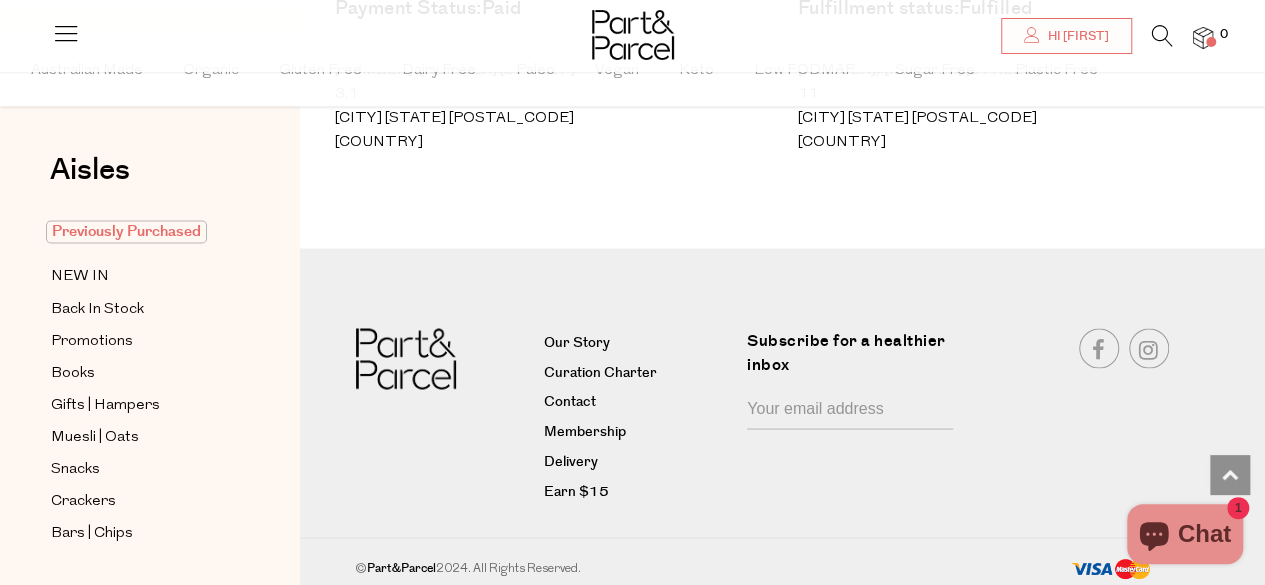click on "Previously Purchased" at bounding box center [126, 231] 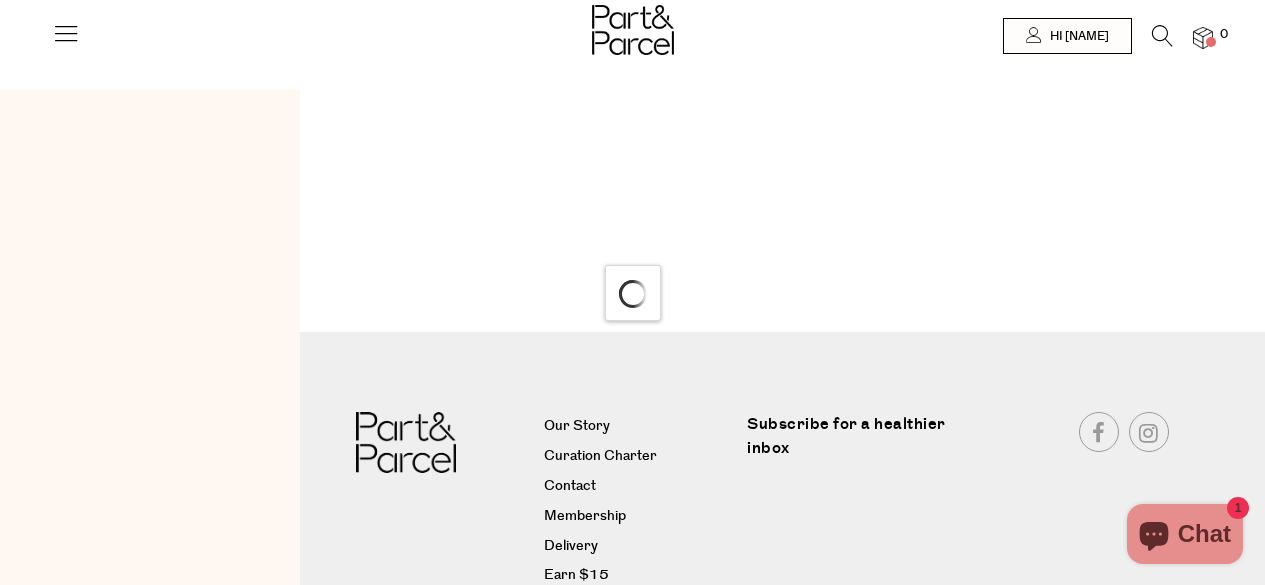 scroll, scrollTop: 0, scrollLeft: 0, axis: both 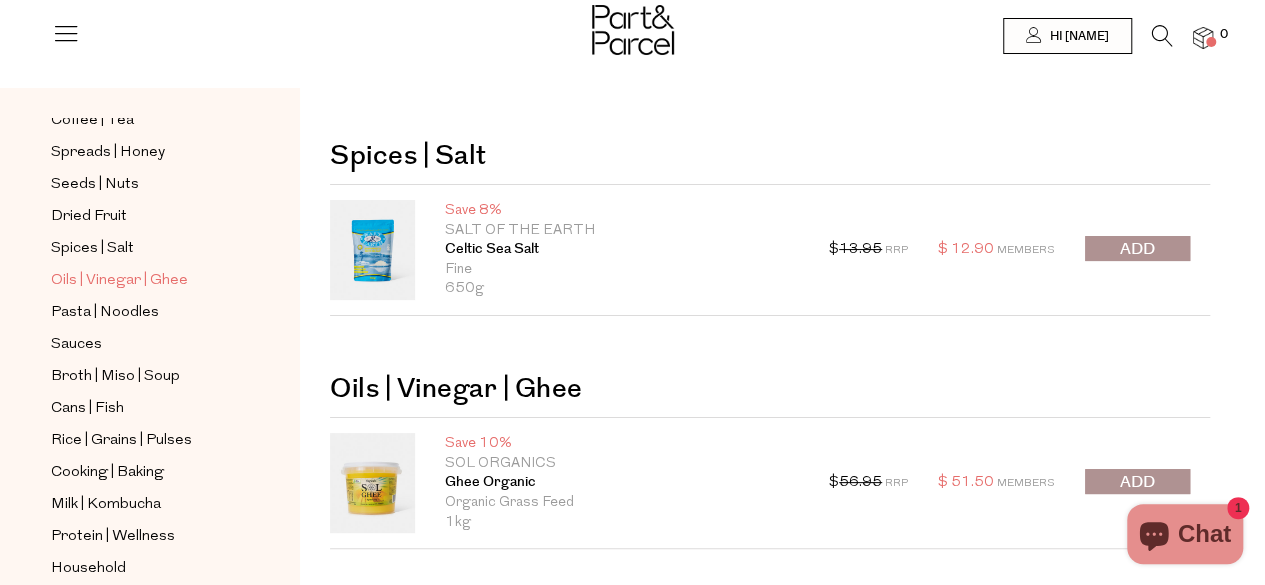 click on "Oils | Vinegar | Ghee" at bounding box center (119, 281) 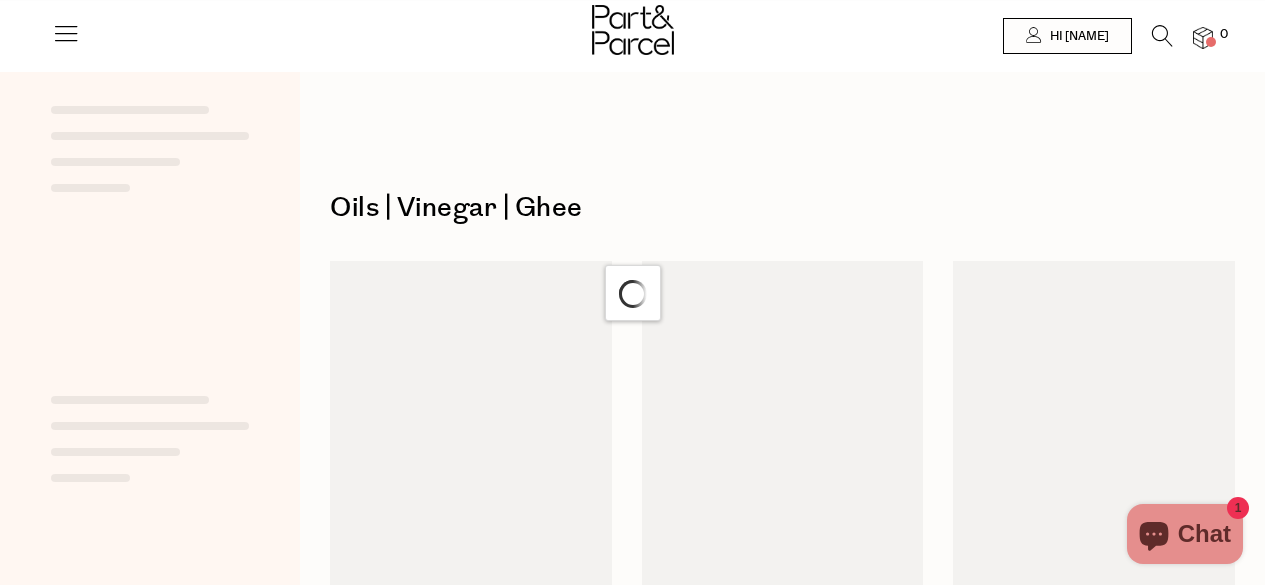 scroll, scrollTop: 0, scrollLeft: 0, axis: both 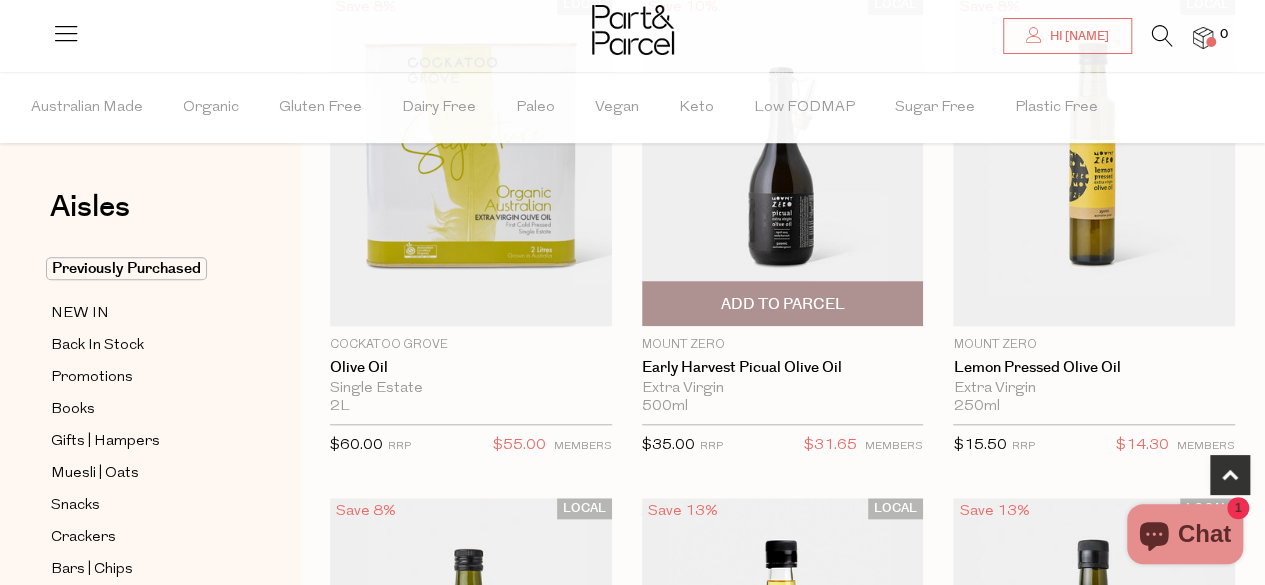click on "Add To Parcel" at bounding box center (782, 304) 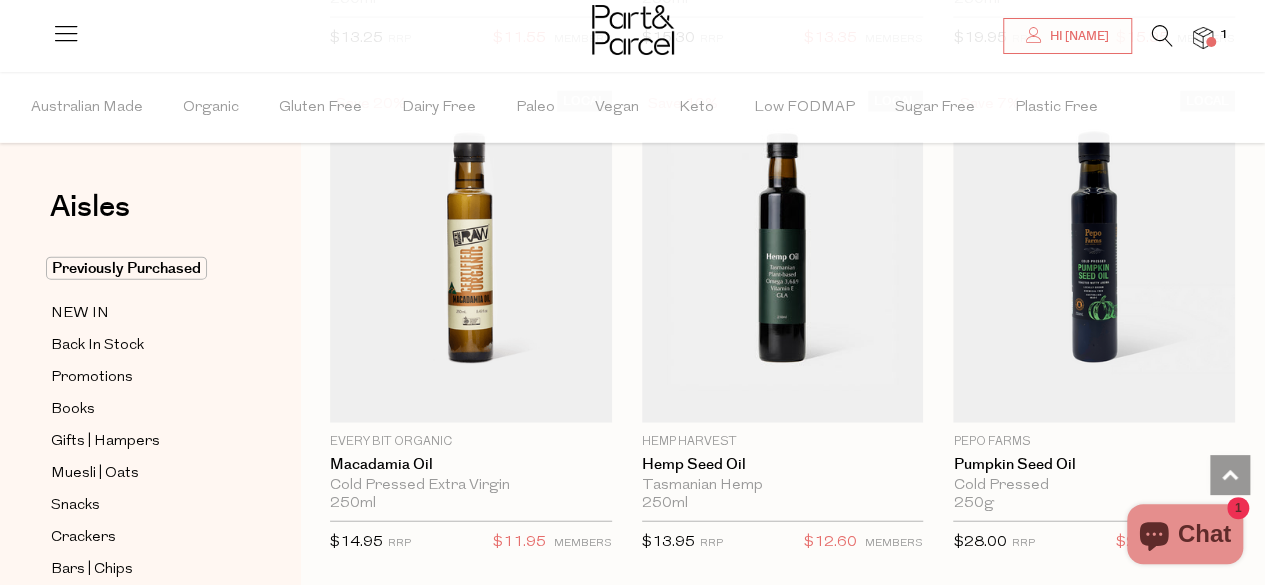 scroll, scrollTop: 2188, scrollLeft: 0, axis: vertical 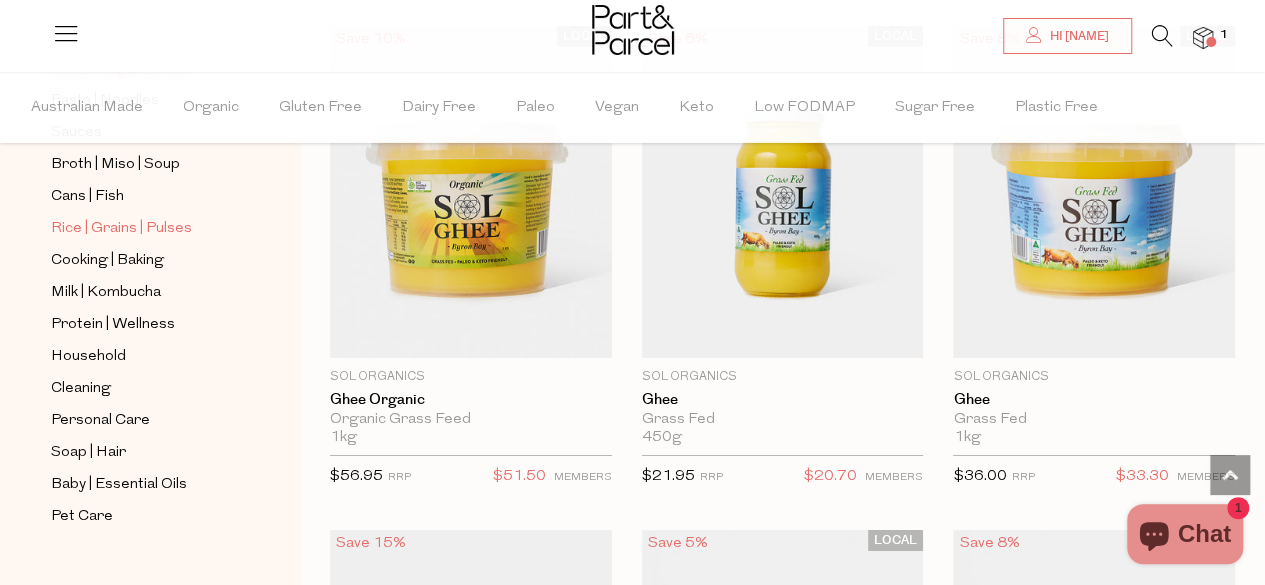 click on "Rice | Grains | Pulses" at bounding box center [121, 229] 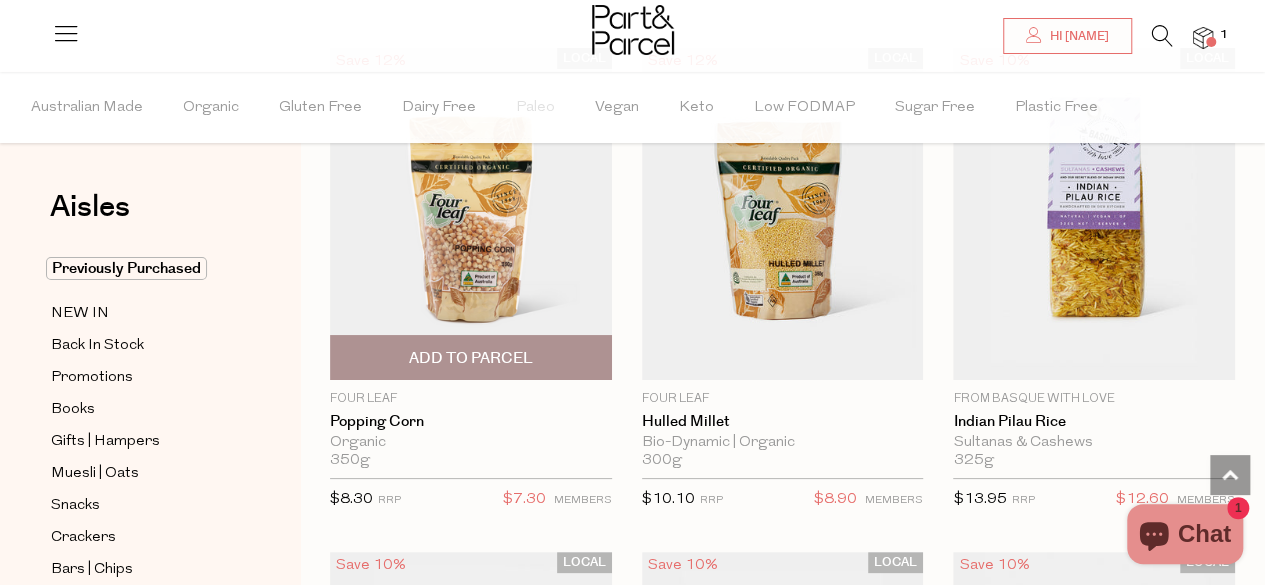 scroll, scrollTop: 3746, scrollLeft: 0, axis: vertical 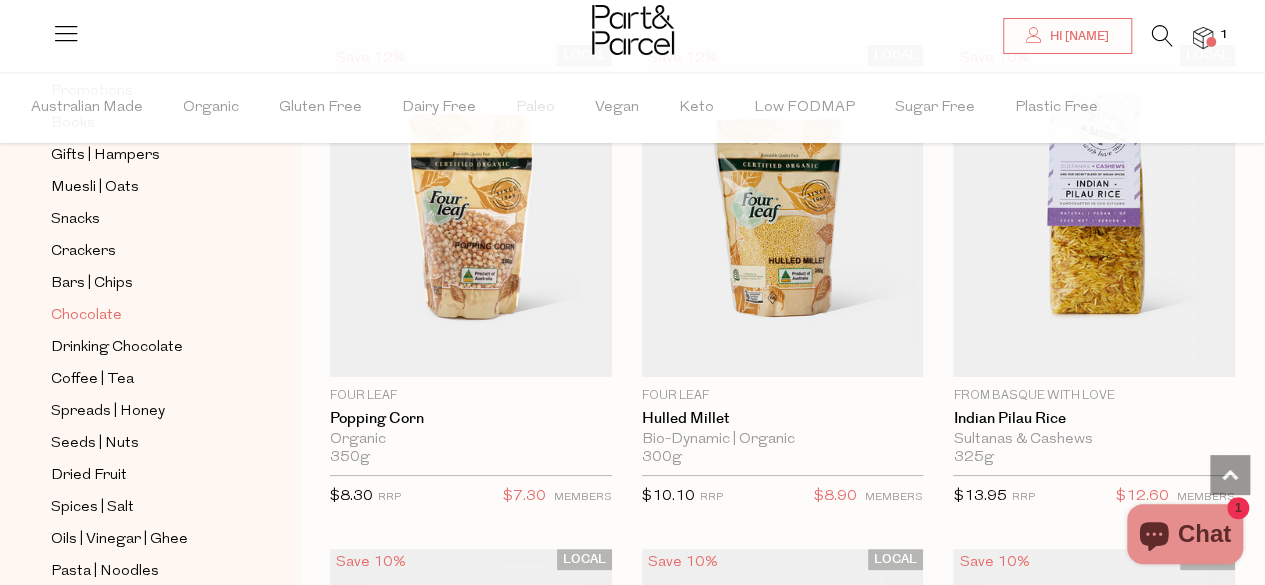 click on "Chocolate" at bounding box center [86, 316] 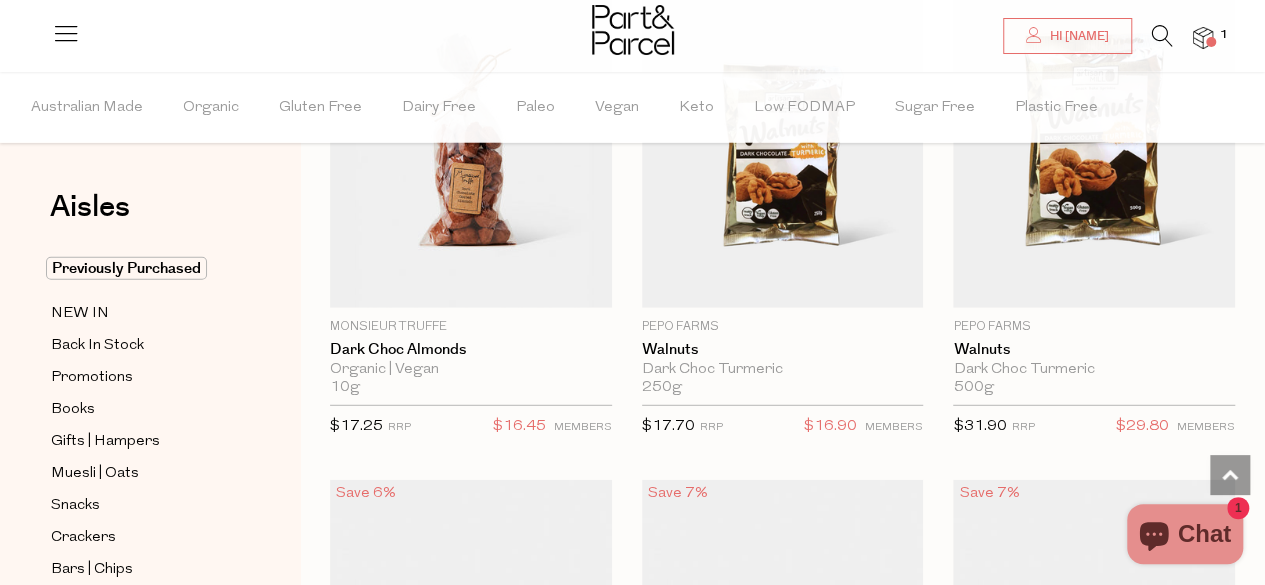 scroll, scrollTop: 6342, scrollLeft: 0, axis: vertical 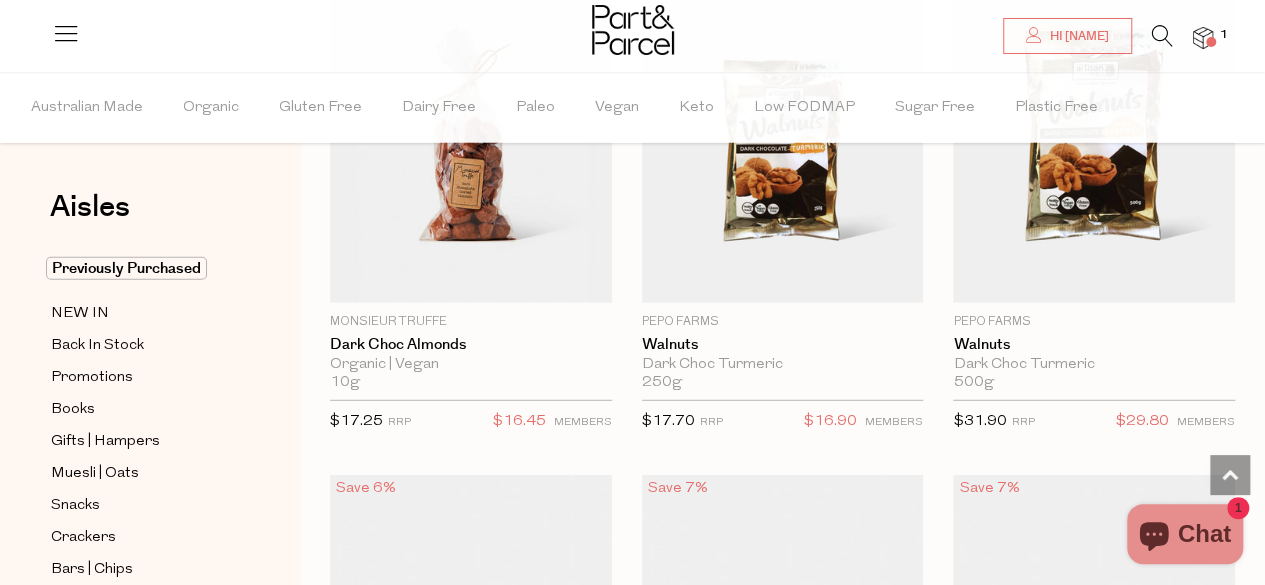 click at bounding box center [1162, 36] 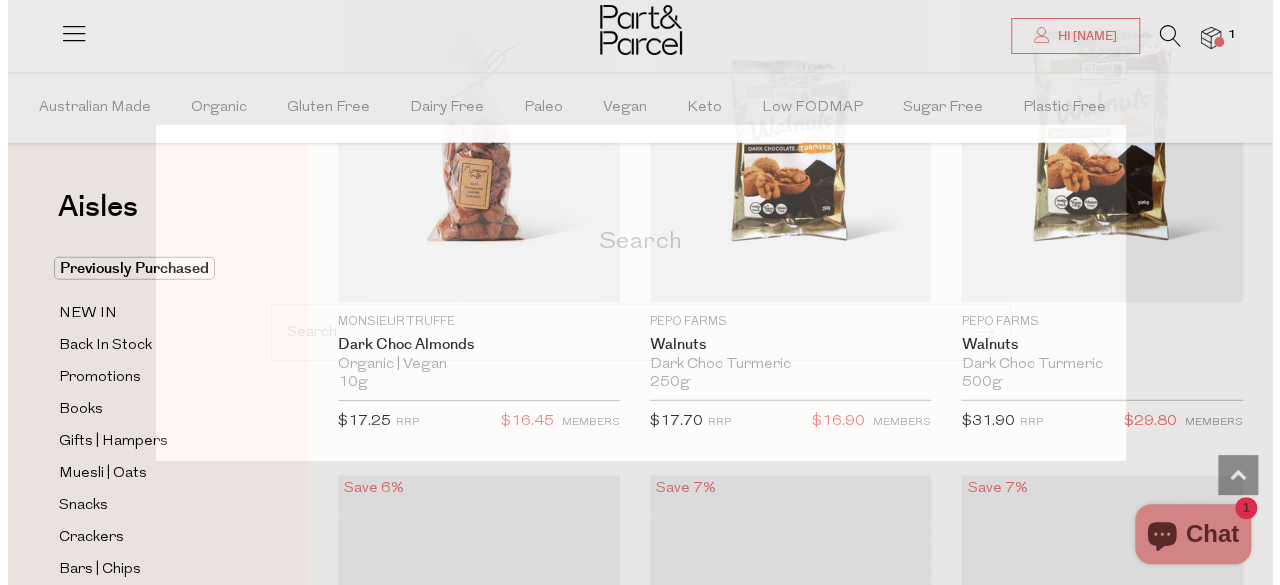 scroll, scrollTop: 6414, scrollLeft: 0, axis: vertical 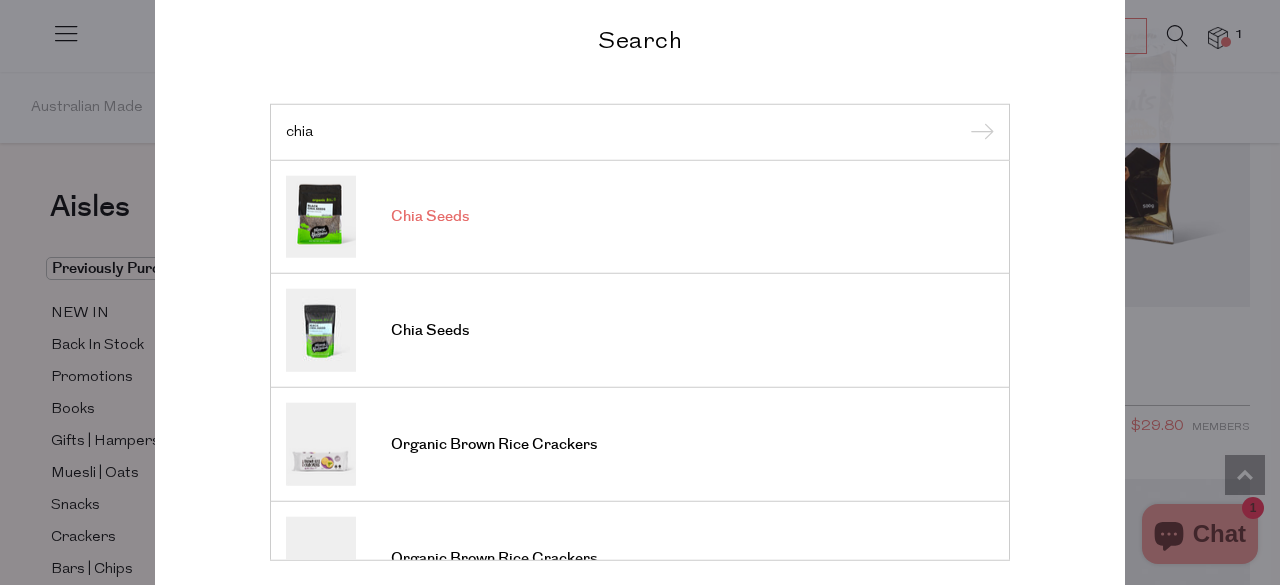 type on "chia" 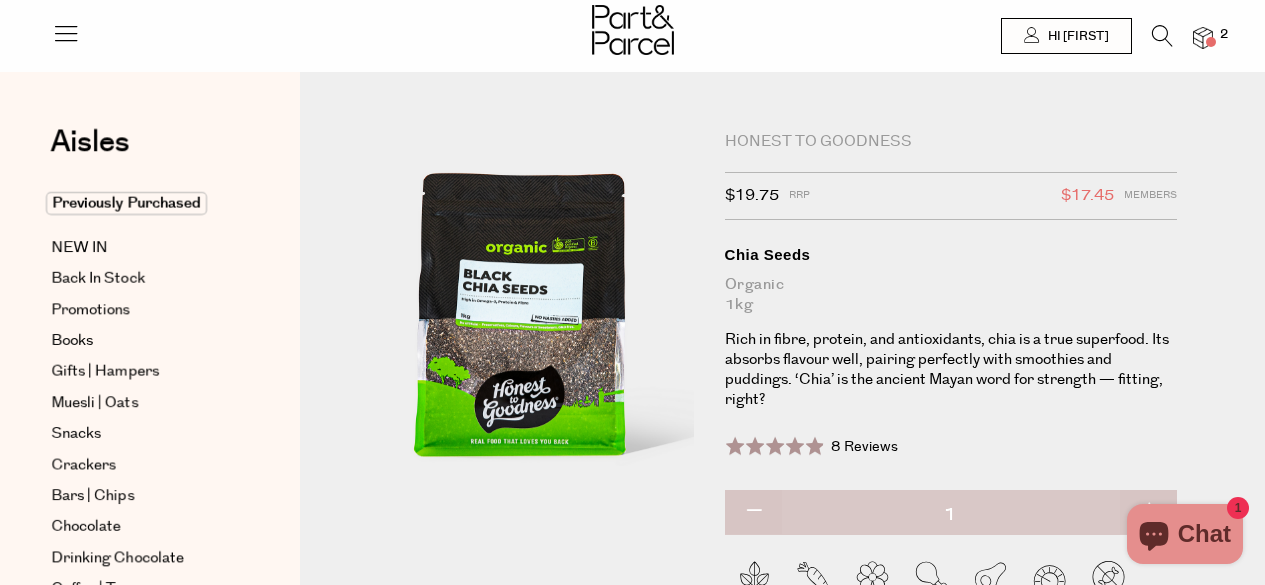 scroll, scrollTop: 0, scrollLeft: 0, axis: both 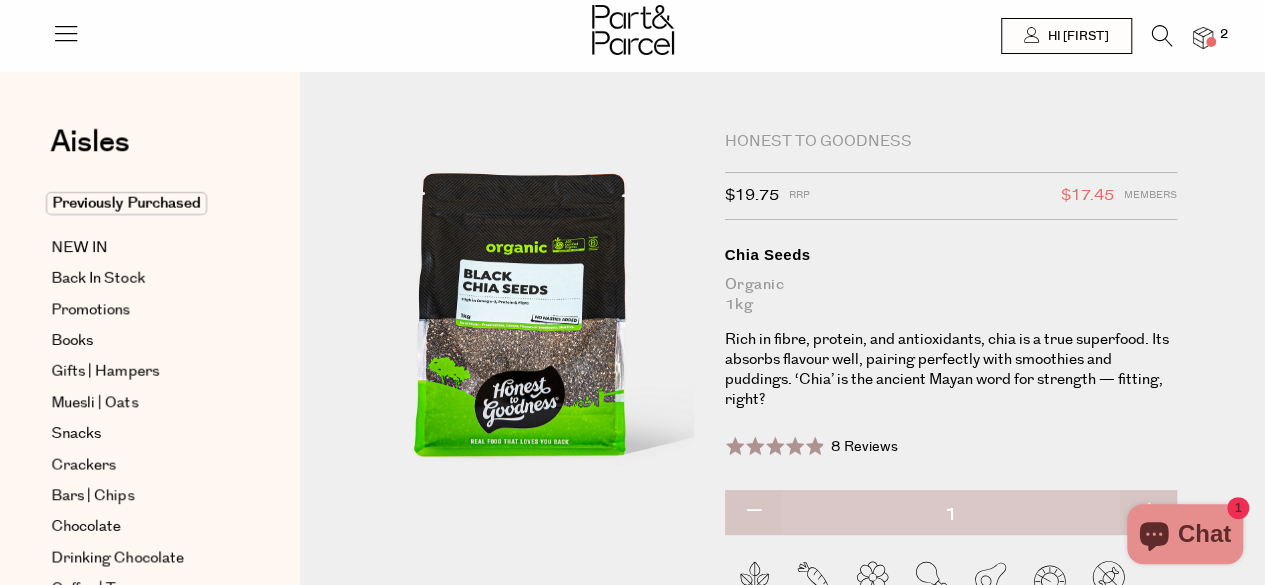click at bounding box center (1162, 36) 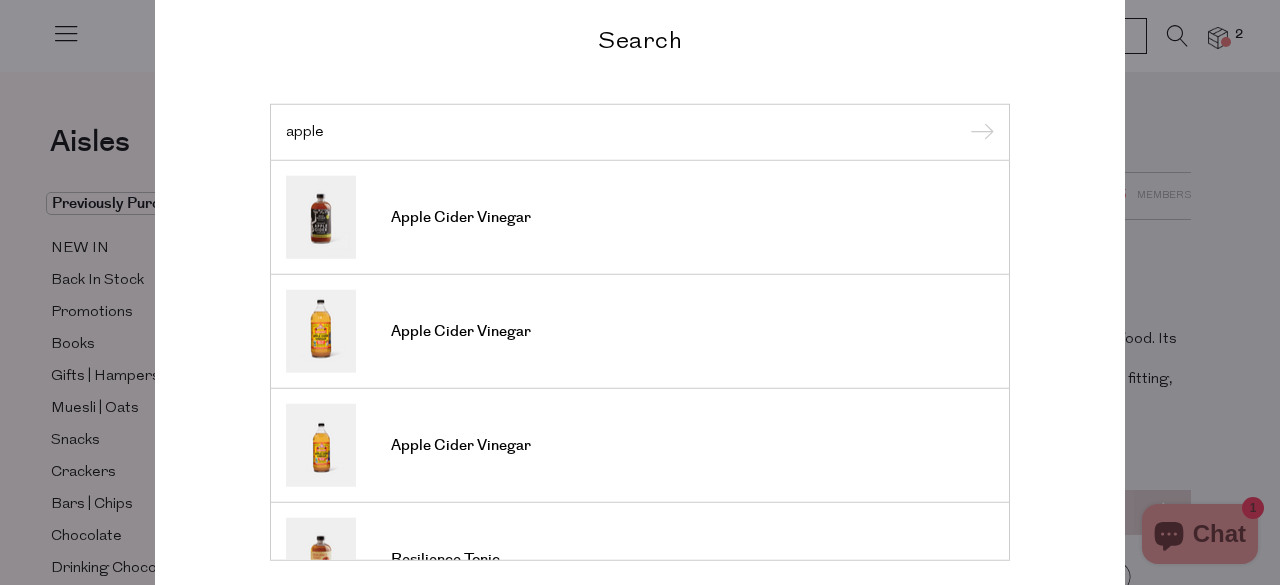 scroll, scrollTop: 75, scrollLeft: 0, axis: vertical 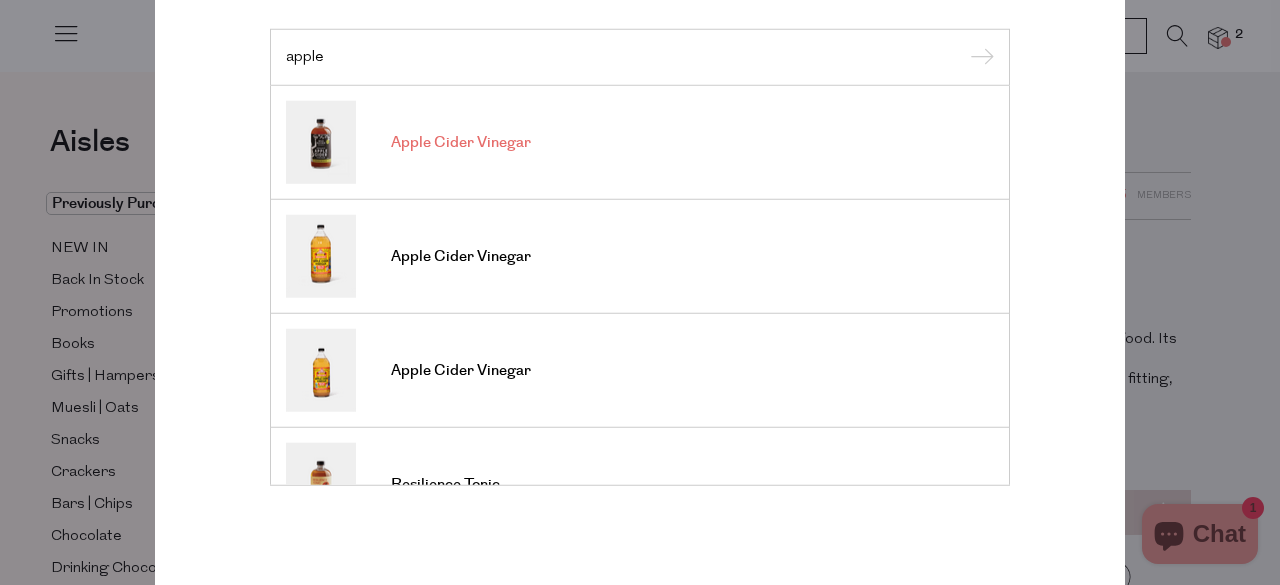 type on "apple" 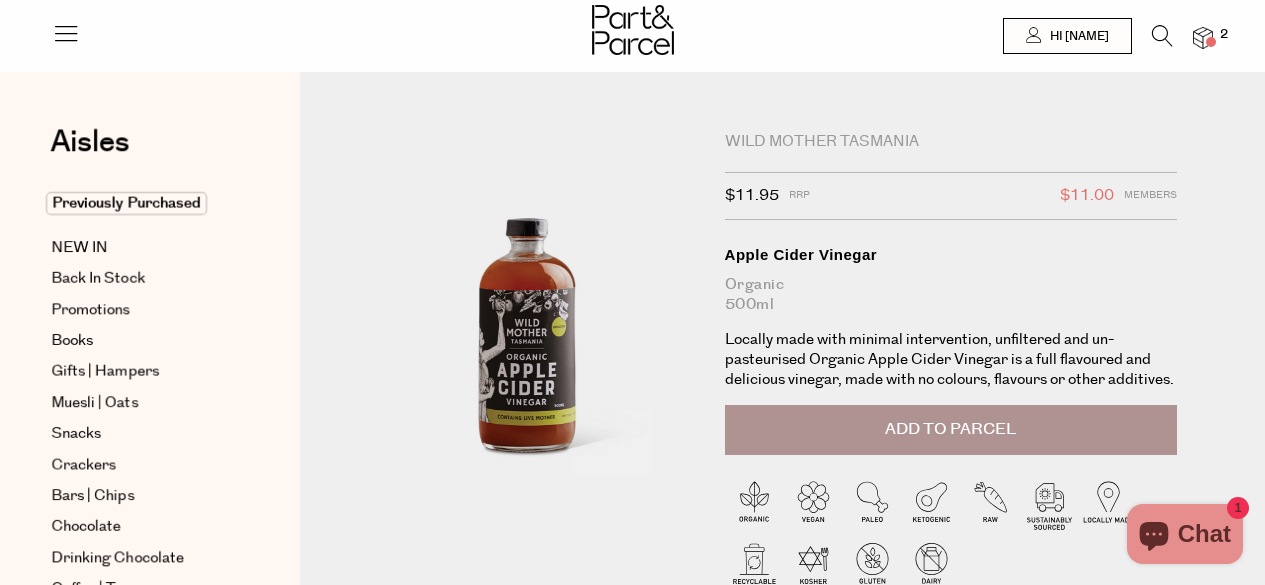 scroll, scrollTop: 0, scrollLeft: 0, axis: both 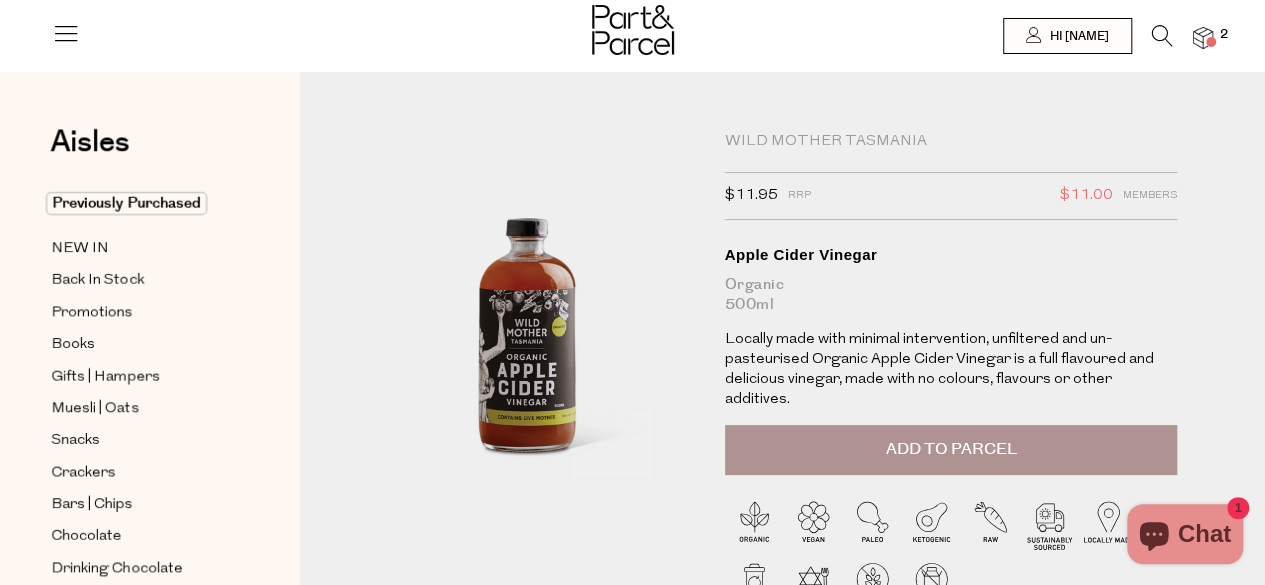 click on "Add to Parcel" at bounding box center (950, 449) 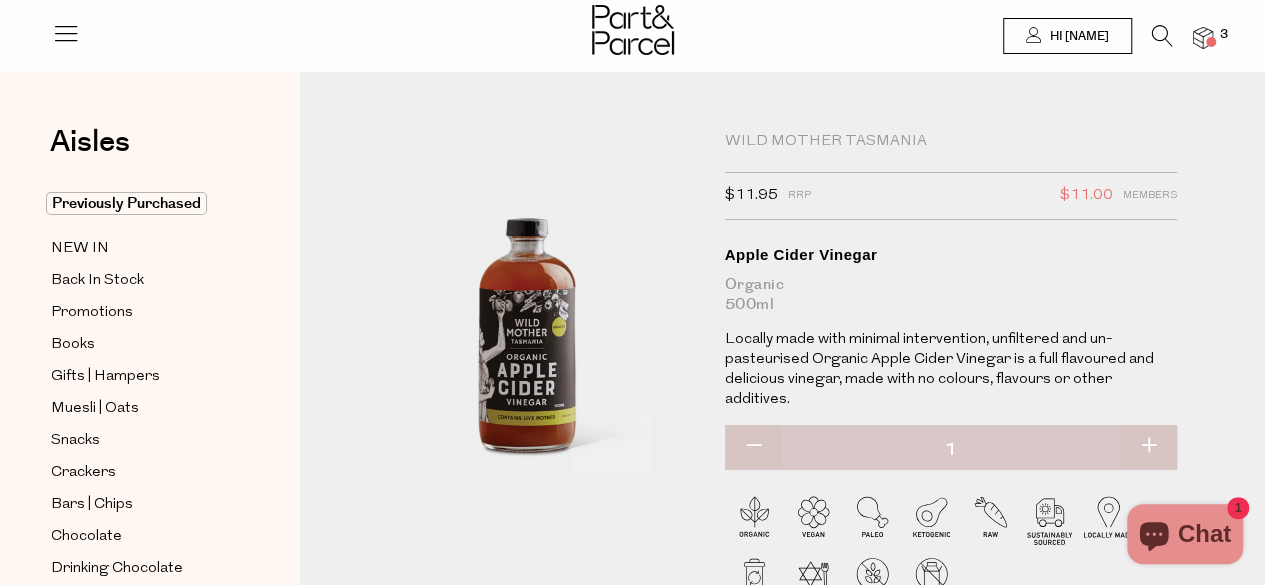click at bounding box center [1162, 36] 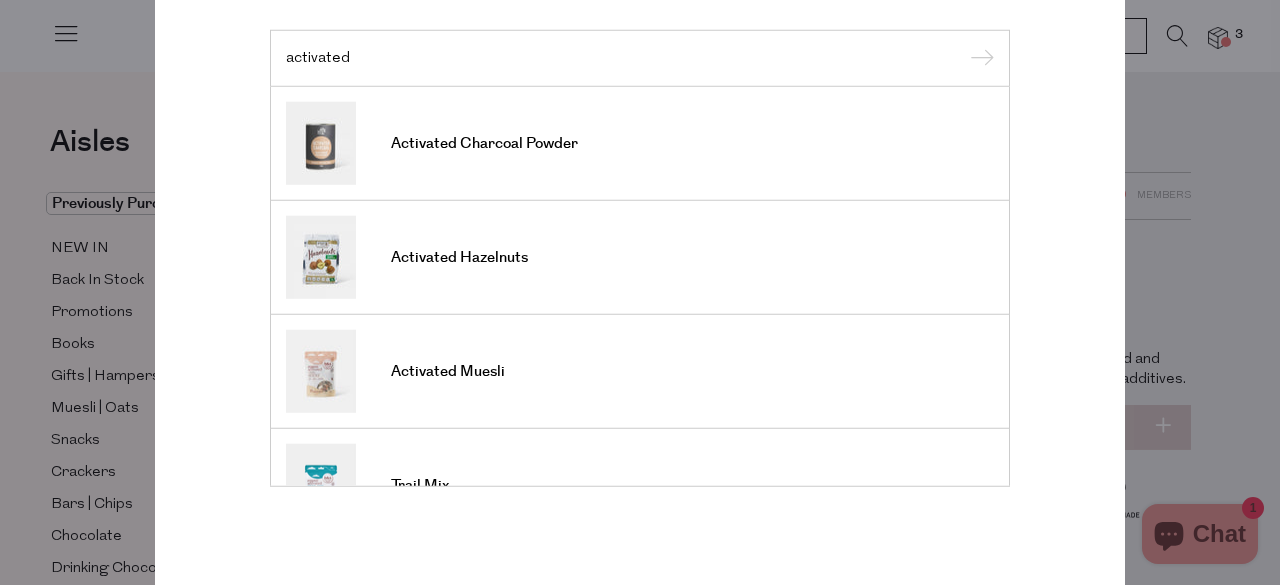 scroll, scrollTop: 75, scrollLeft: 0, axis: vertical 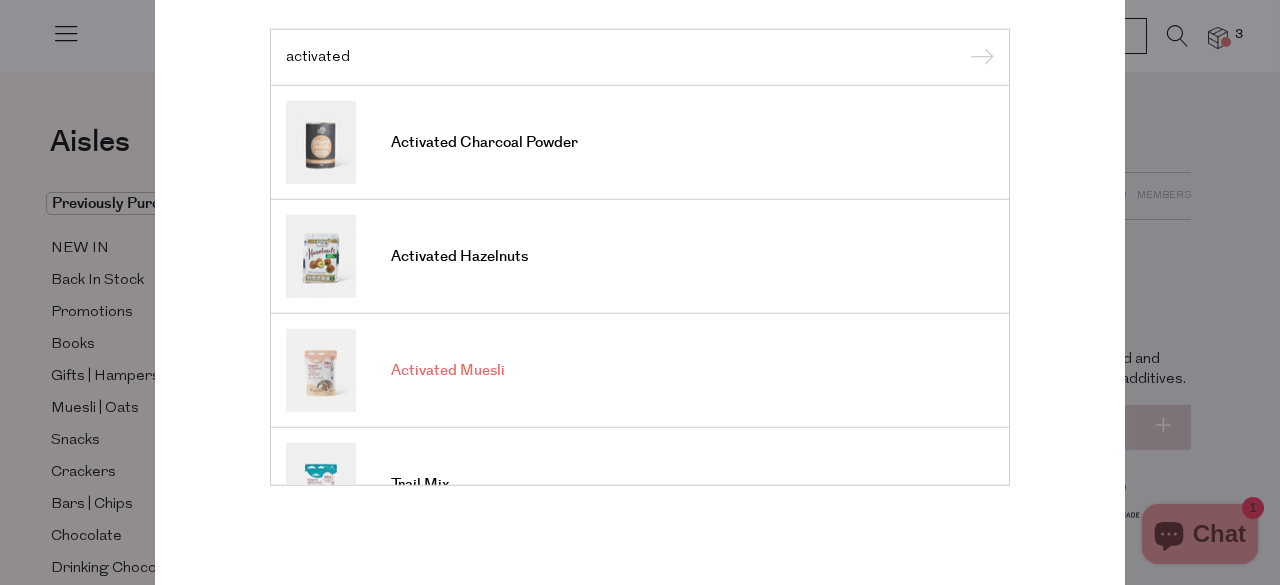 type on "activated" 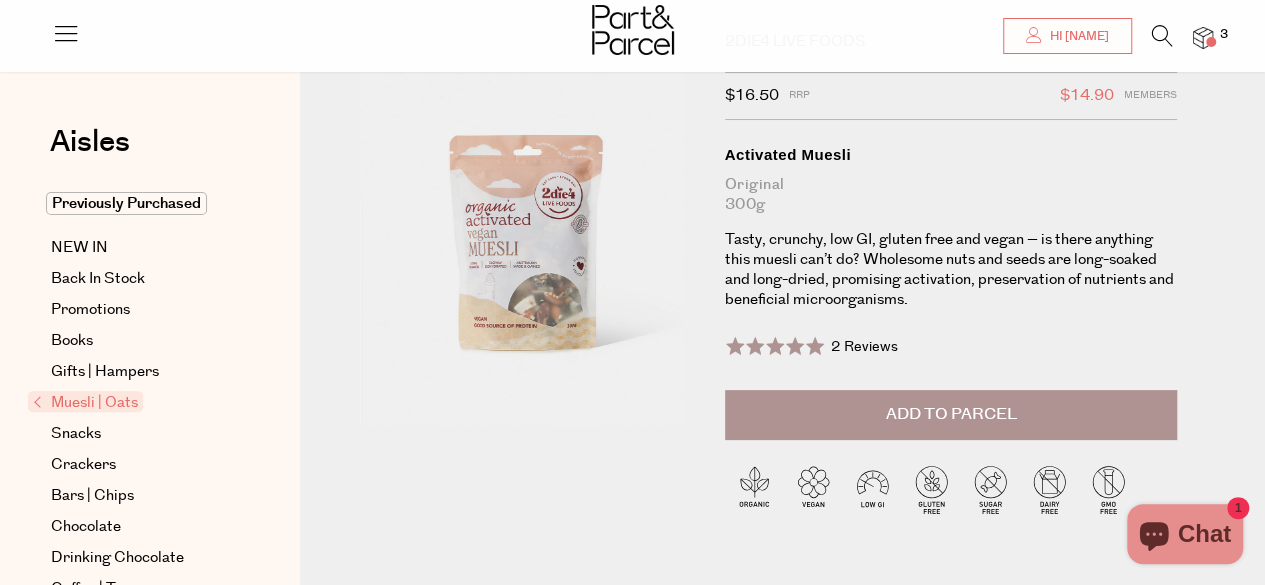 scroll, scrollTop: 100, scrollLeft: 0, axis: vertical 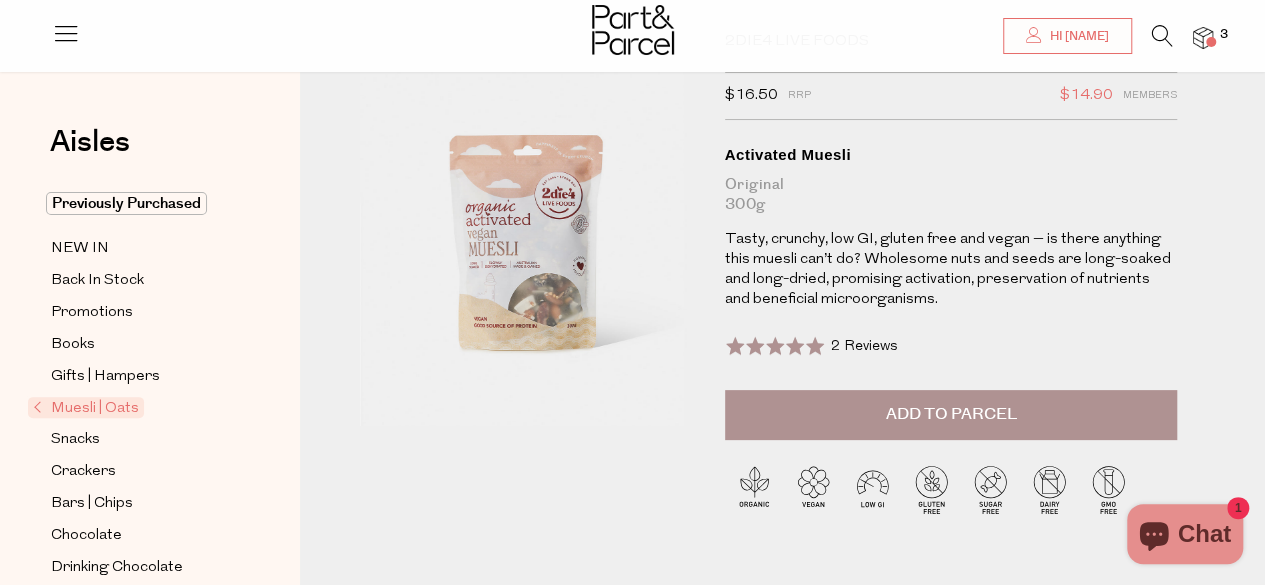 click on "Add to Parcel" at bounding box center [950, 414] 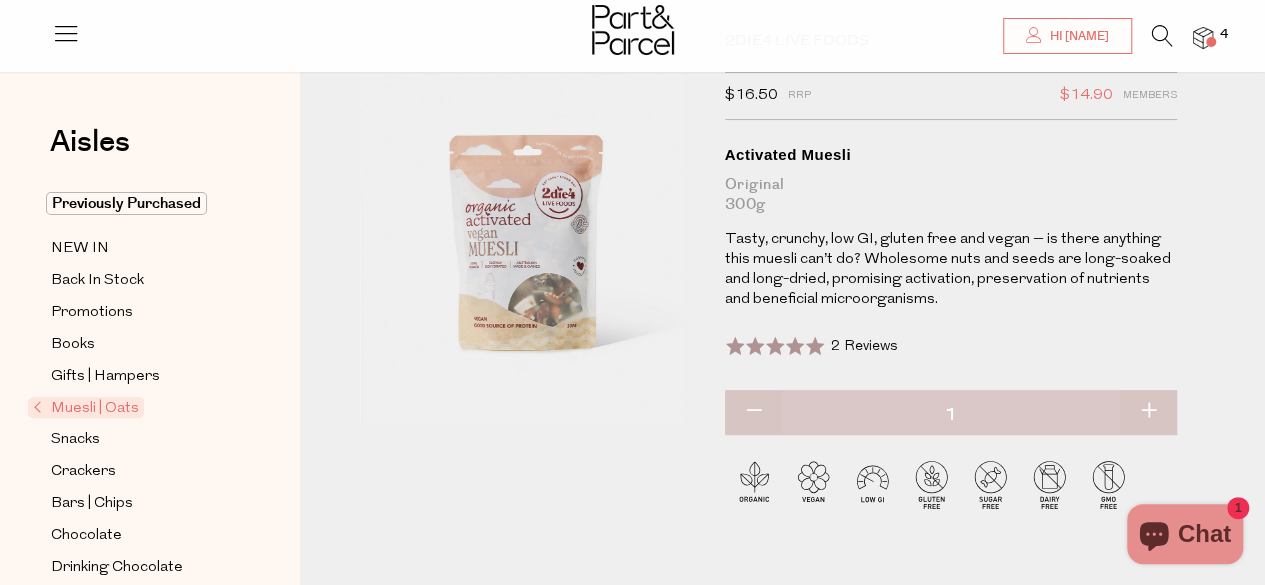 click at bounding box center [1162, 36] 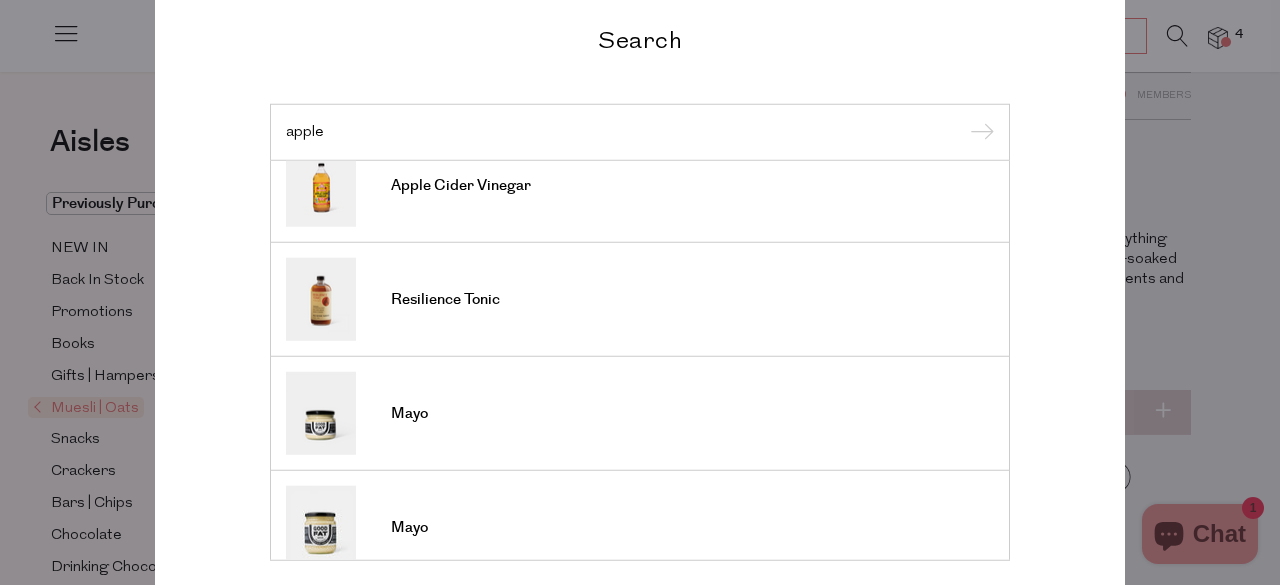 scroll, scrollTop: 250, scrollLeft: 0, axis: vertical 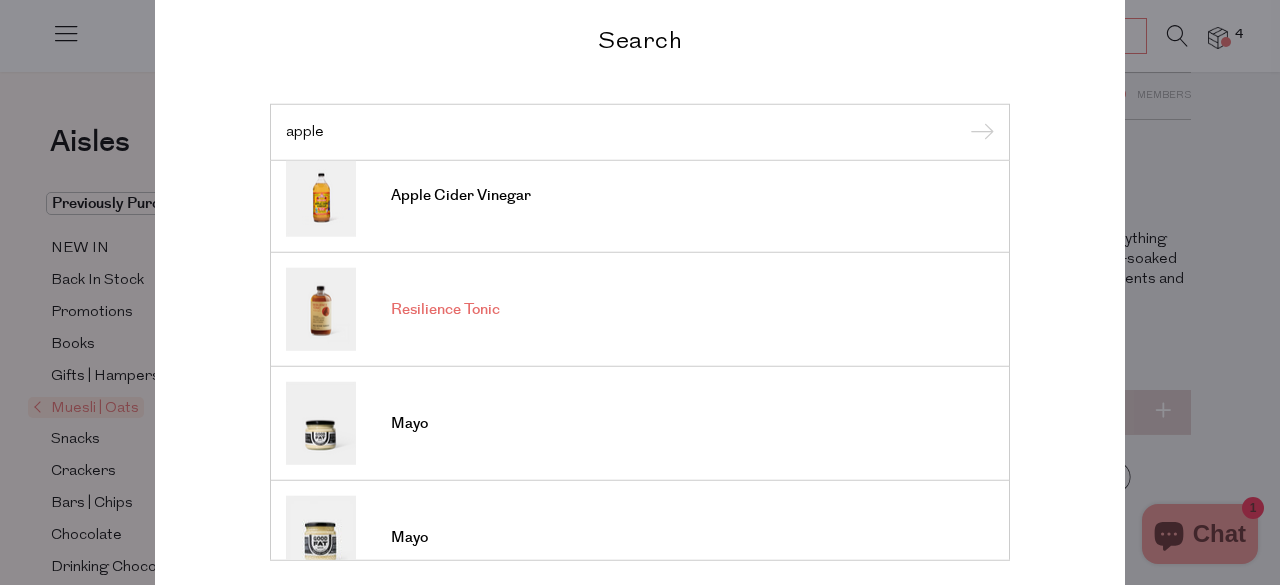 type on "apple" 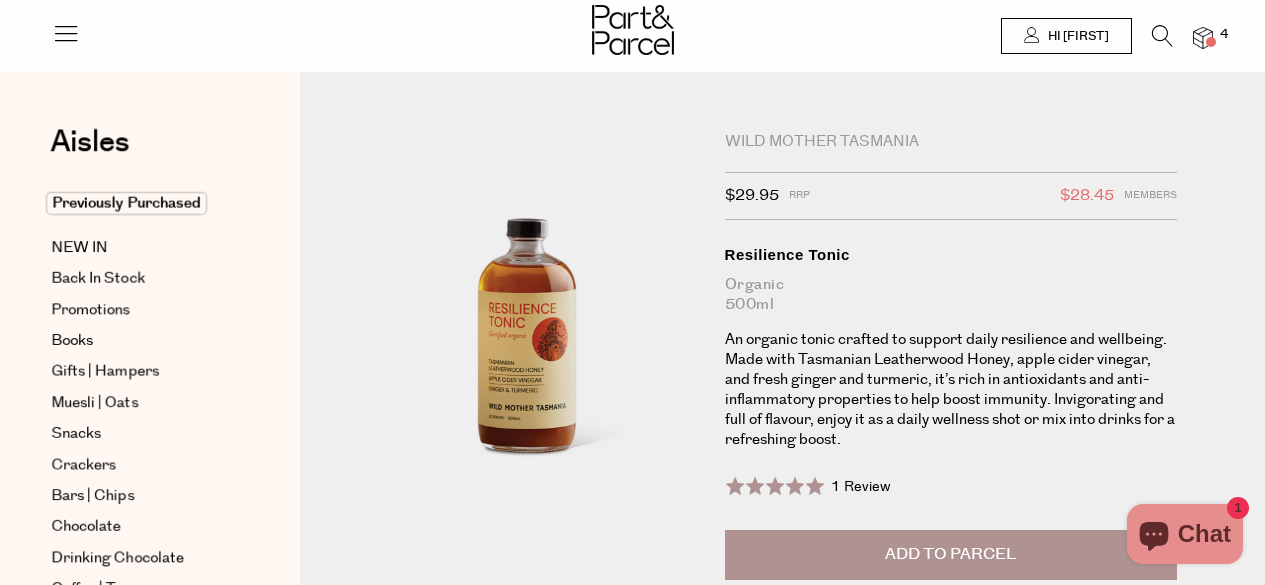 scroll, scrollTop: 0, scrollLeft: 0, axis: both 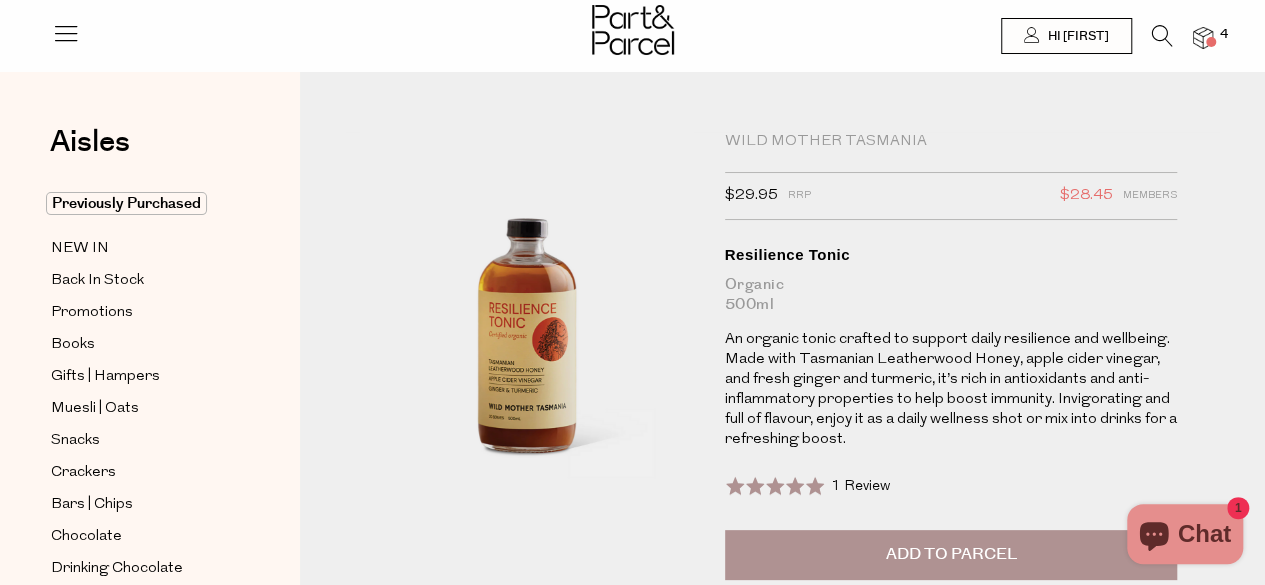 click on "Add to Parcel" at bounding box center (951, 555) 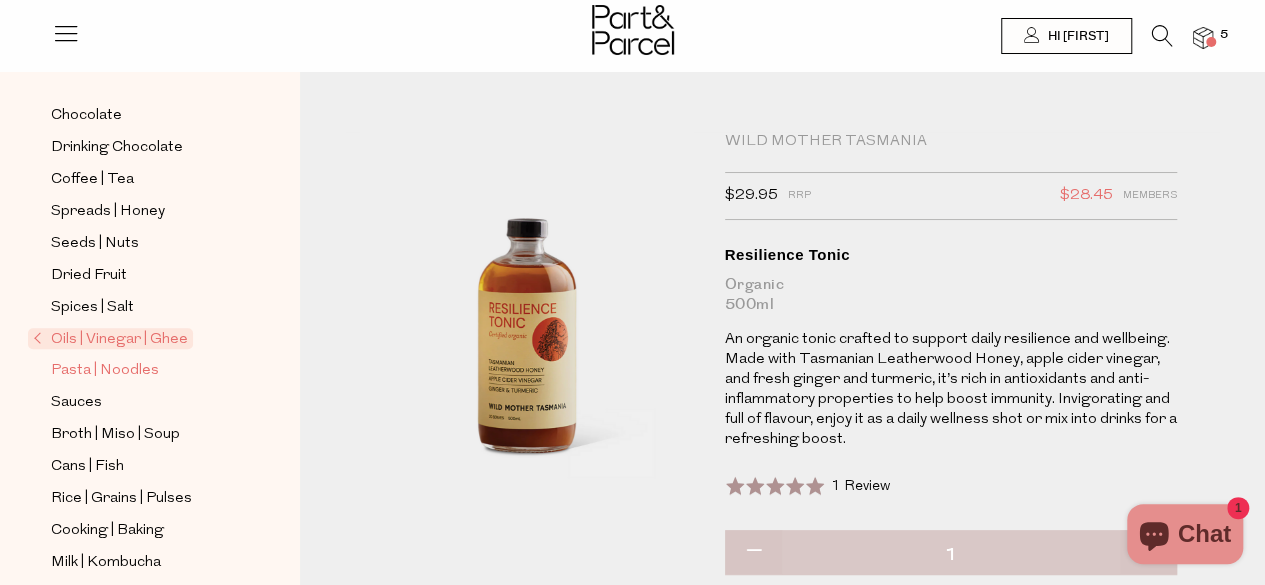 scroll, scrollTop: 454, scrollLeft: 0, axis: vertical 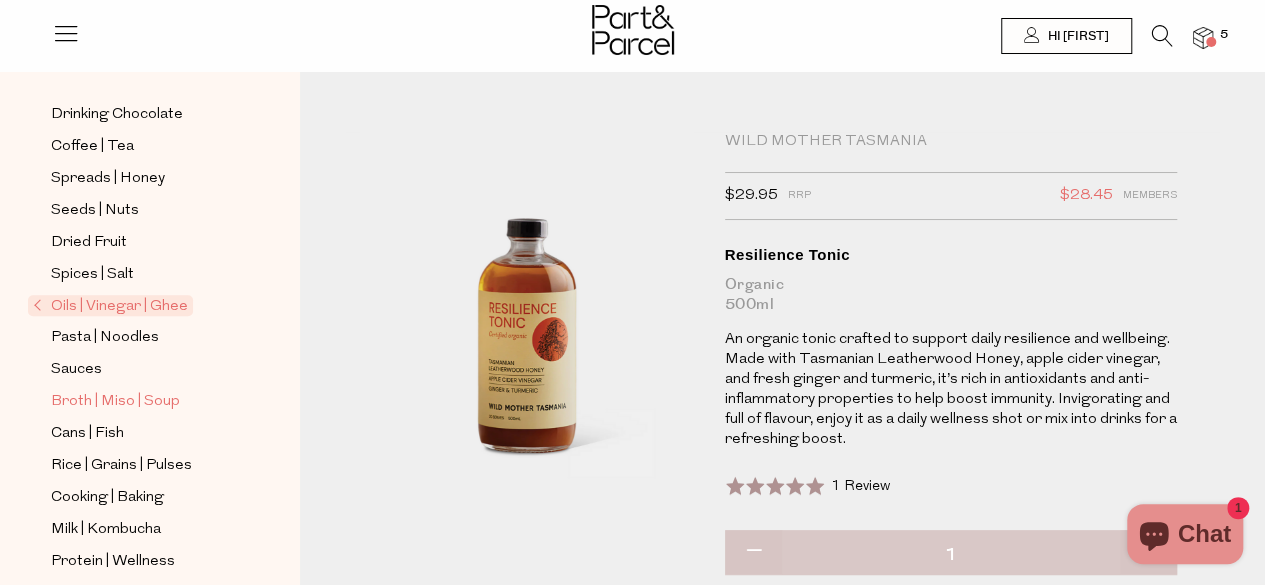 click on "Broth | Miso | Soup" at bounding box center (115, 402) 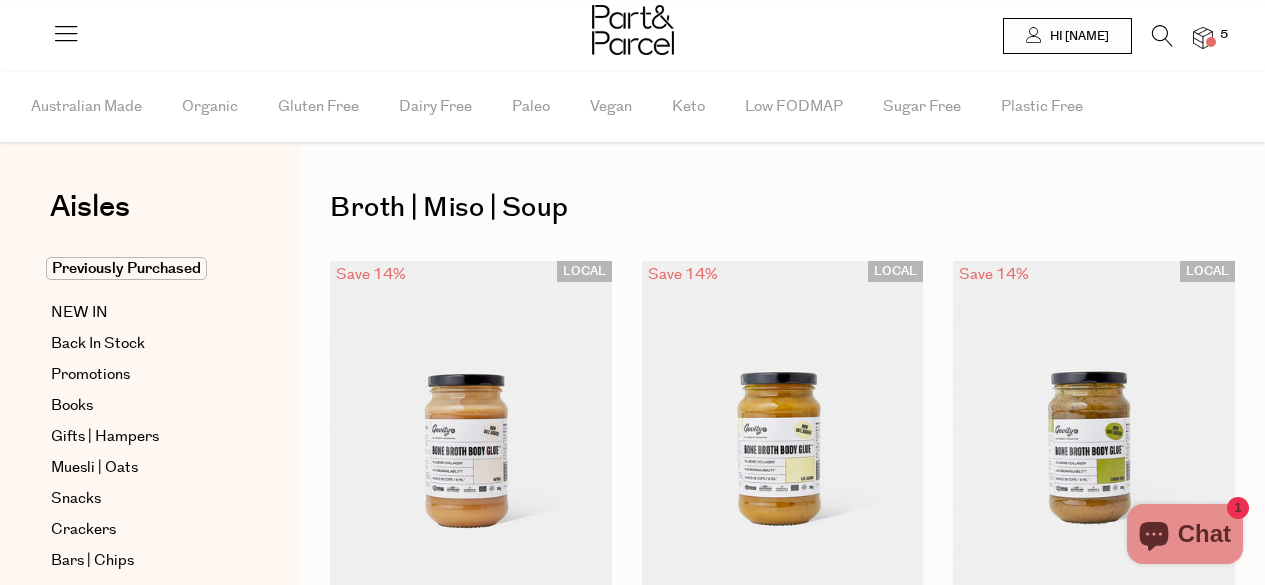 scroll, scrollTop: 0, scrollLeft: 0, axis: both 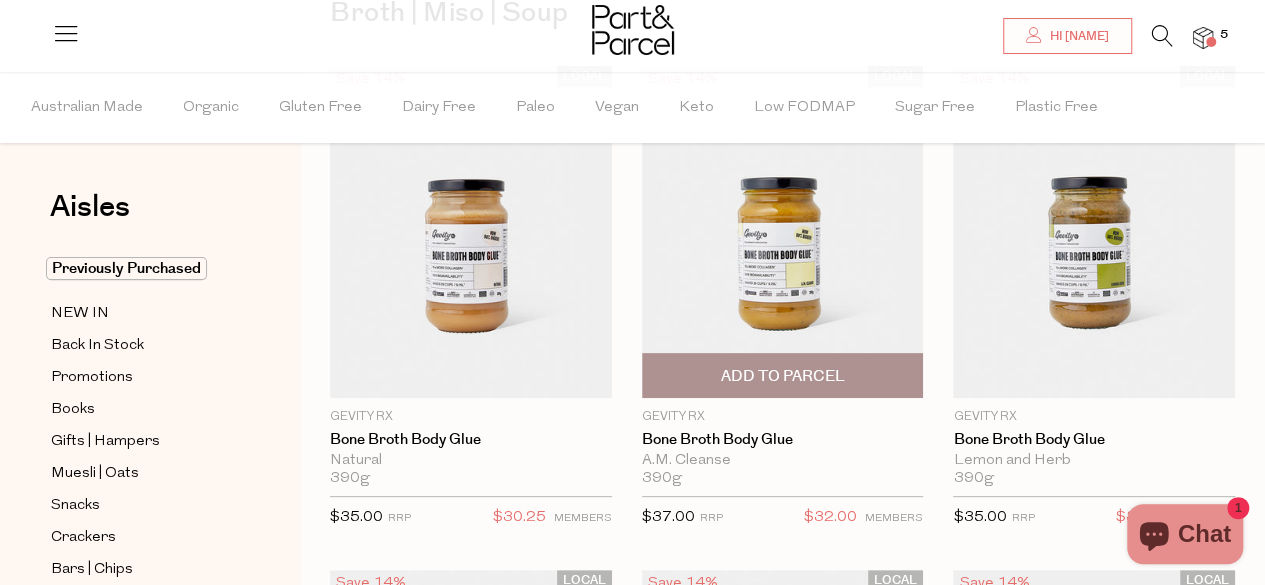click at bounding box center (783, 232) 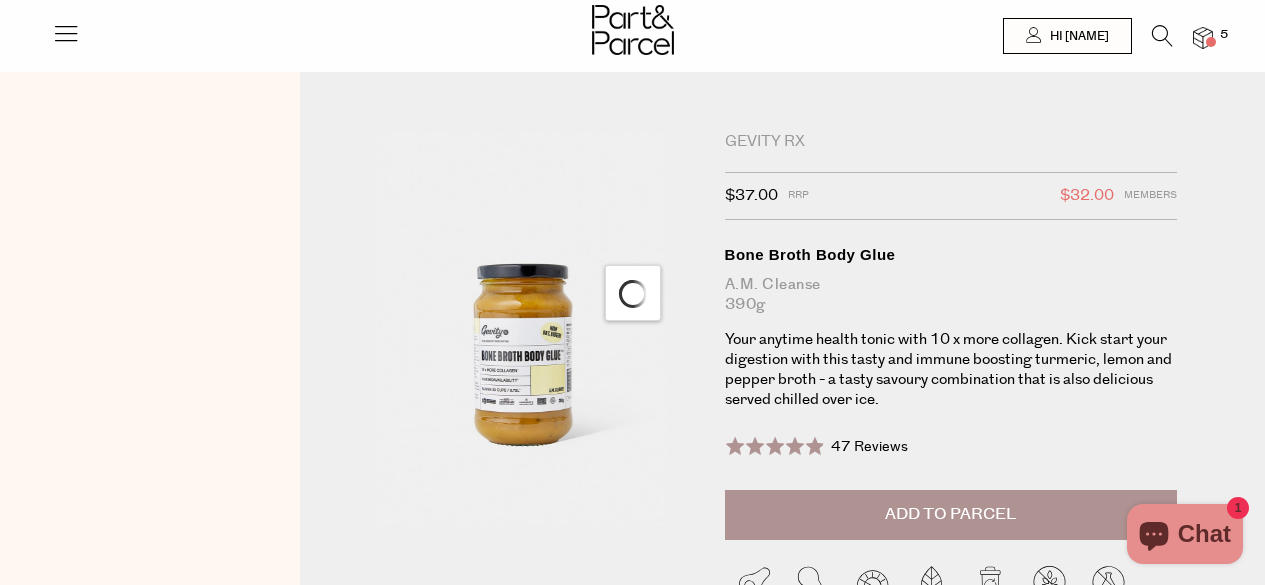 scroll, scrollTop: 0, scrollLeft: 0, axis: both 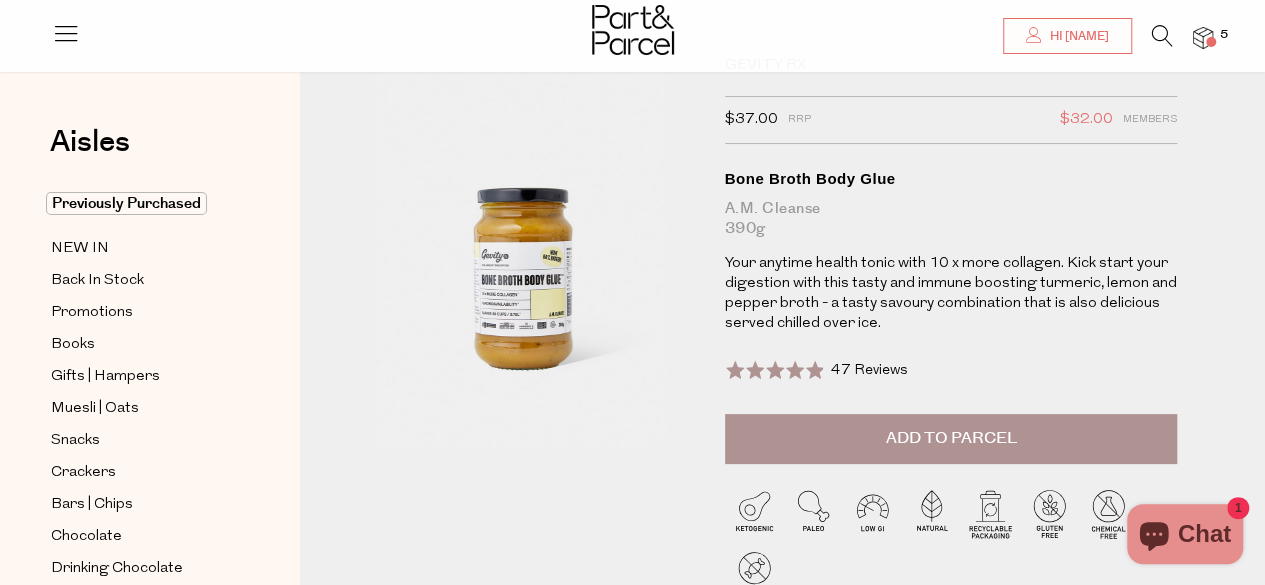 click on "Add to Parcel" at bounding box center [951, 439] 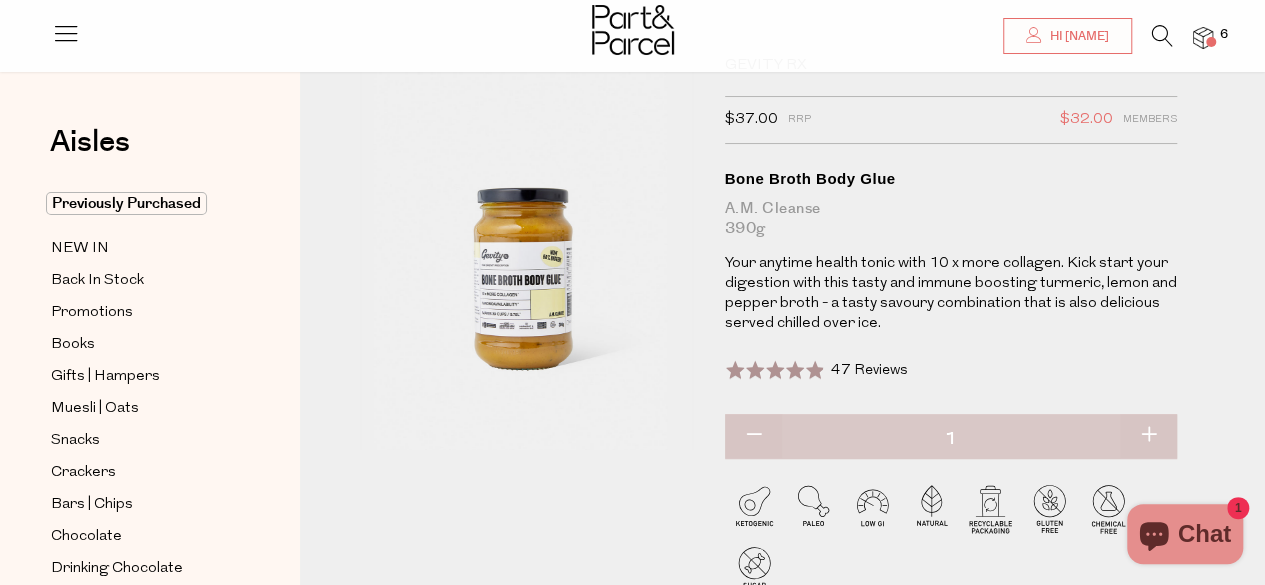 click at bounding box center (1203, 38) 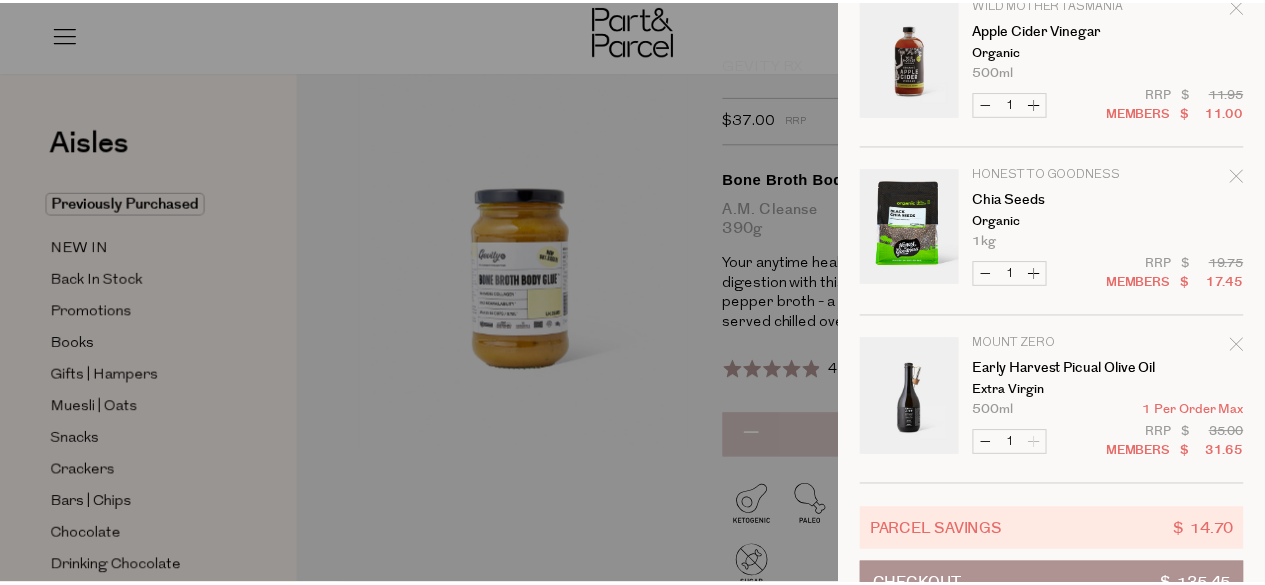 scroll, scrollTop: 642, scrollLeft: 0, axis: vertical 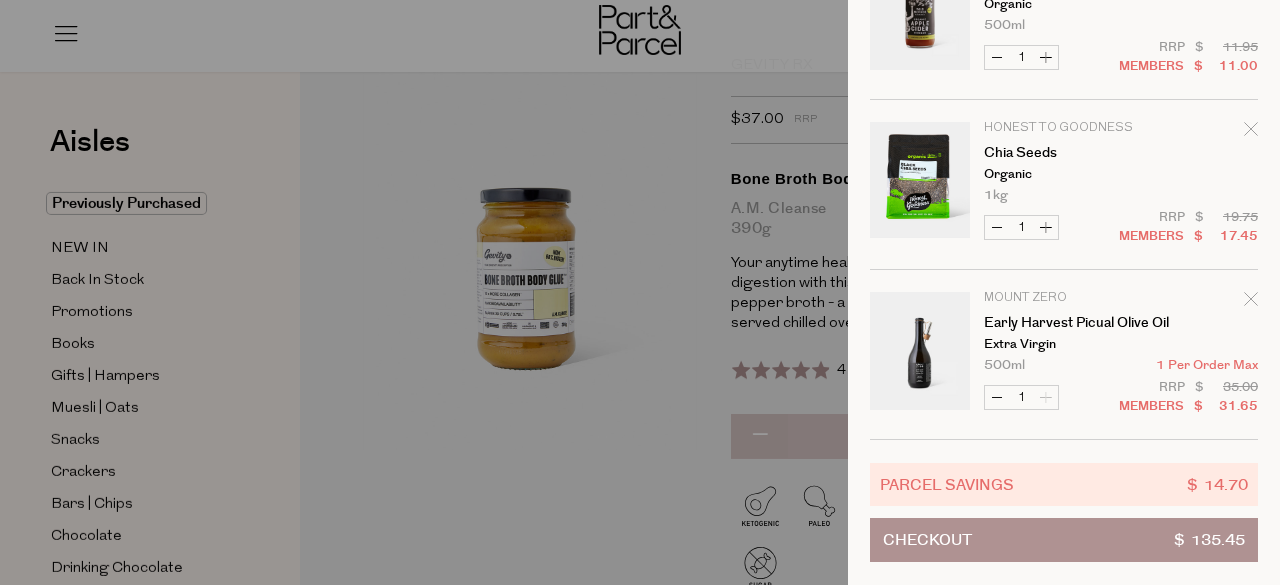click at bounding box center [640, 292] 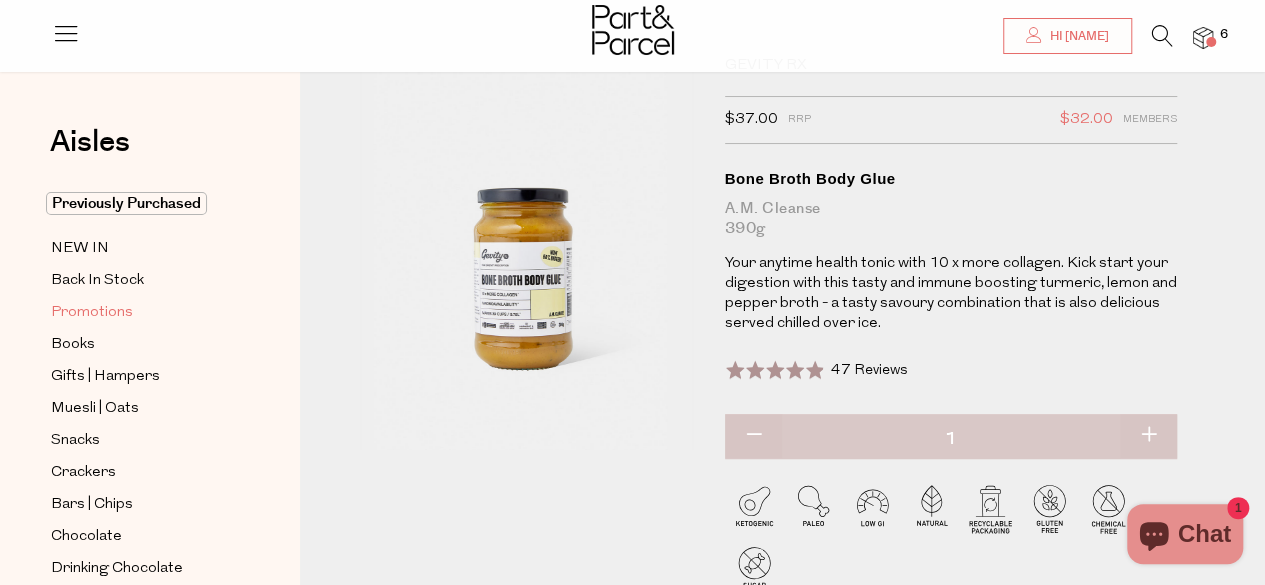click on "Promotions" at bounding box center (92, 313) 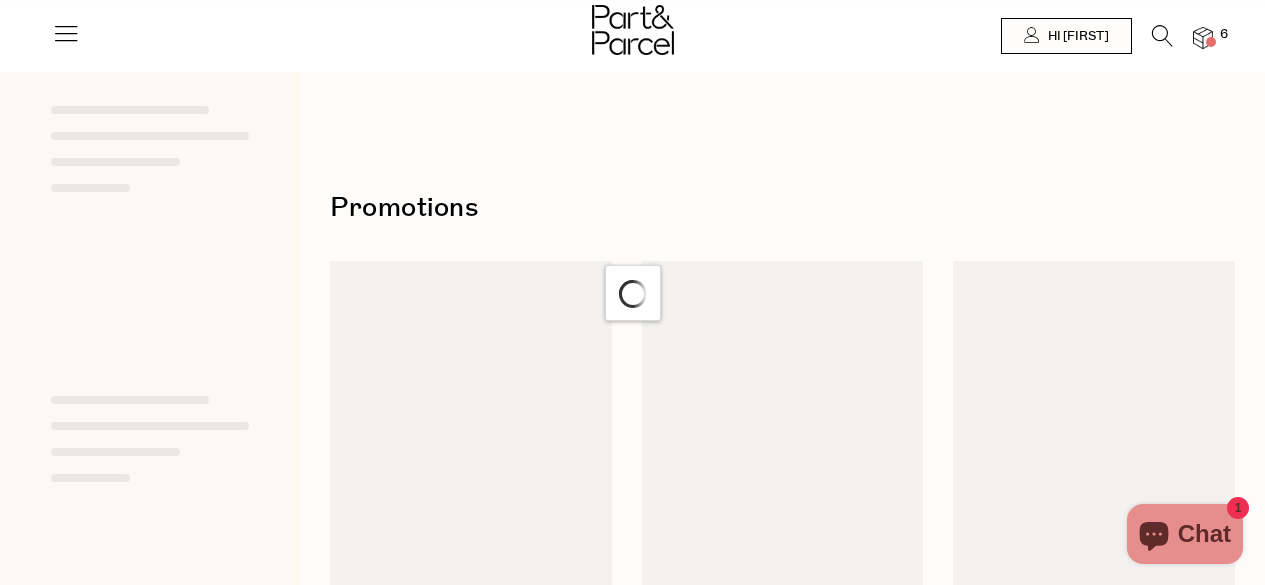 scroll, scrollTop: 0, scrollLeft: 0, axis: both 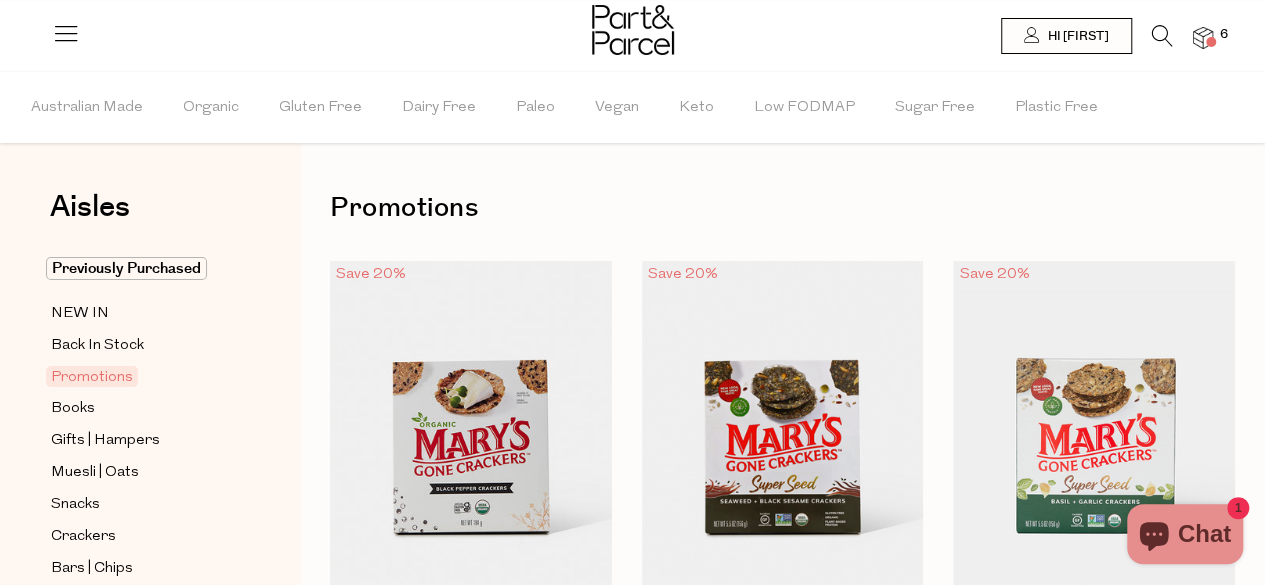 click at bounding box center [1211, 42] 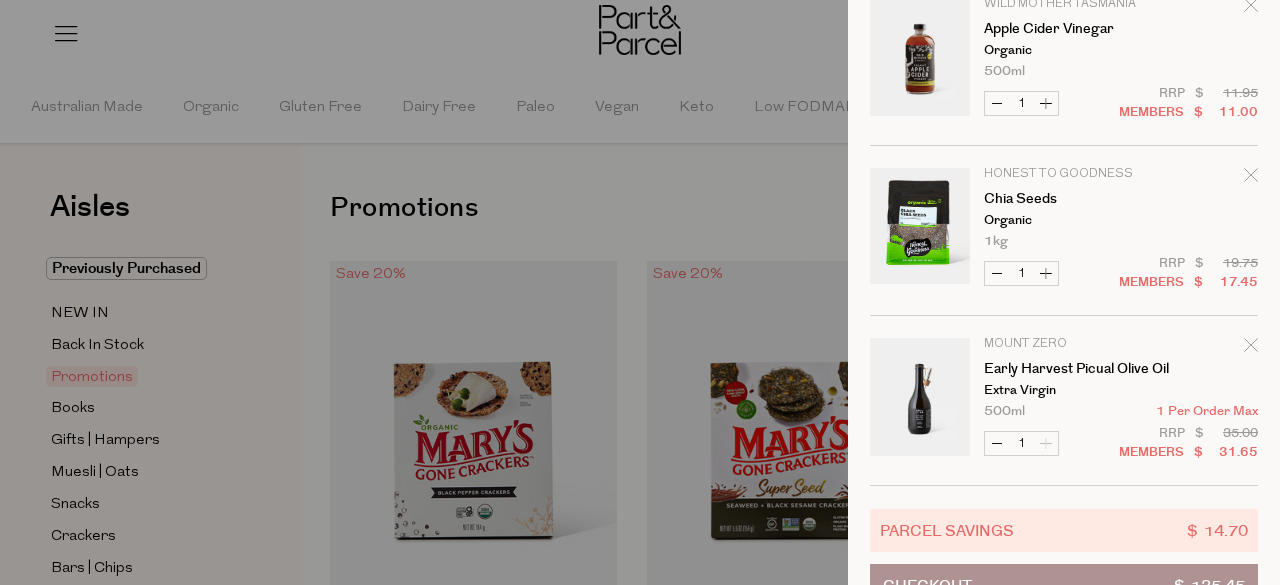 scroll, scrollTop: 642, scrollLeft: 0, axis: vertical 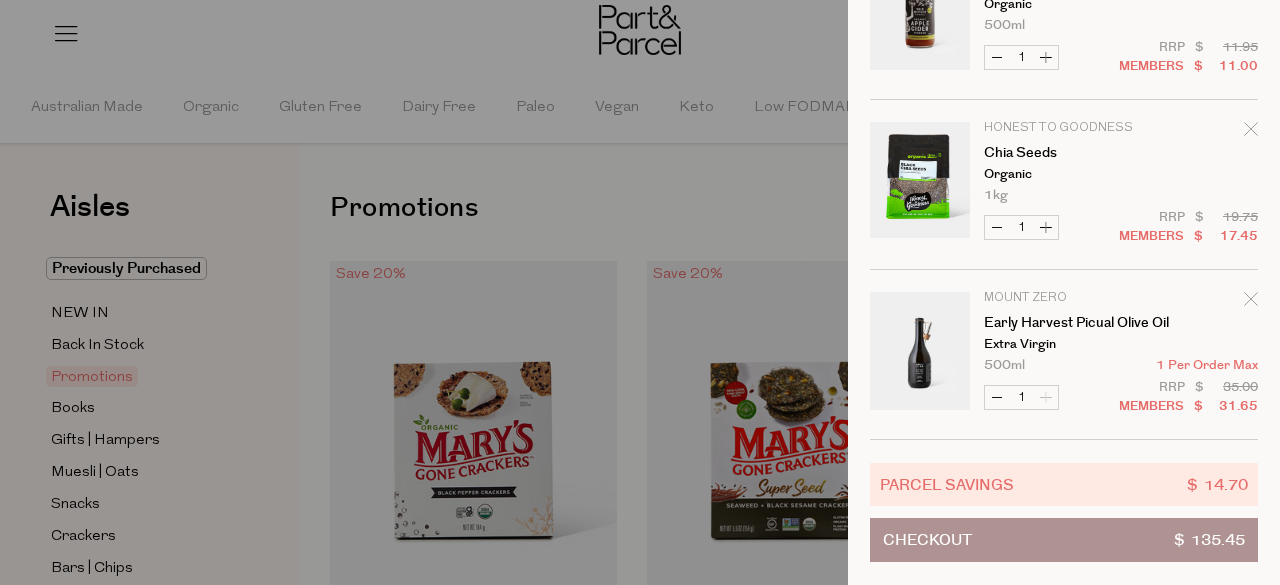 click on "Checkout $ 135.45" at bounding box center (1064, 540) 